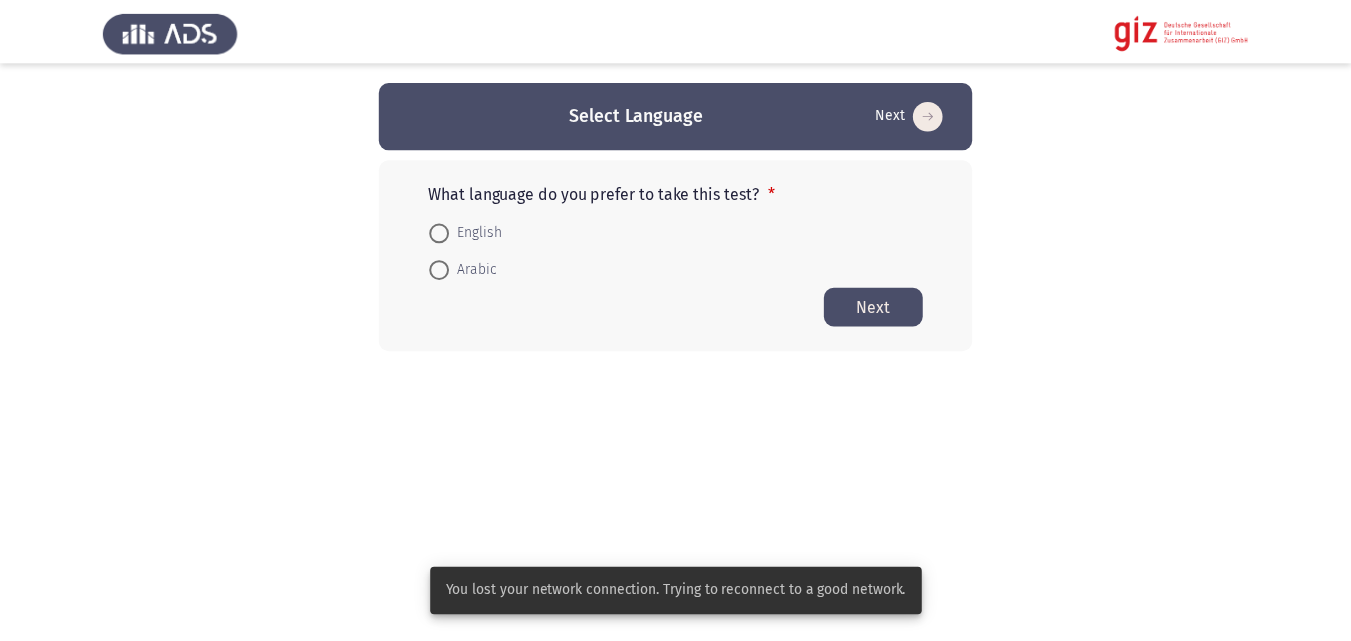scroll, scrollTop: 0, scrollLeft: 0, axis: both 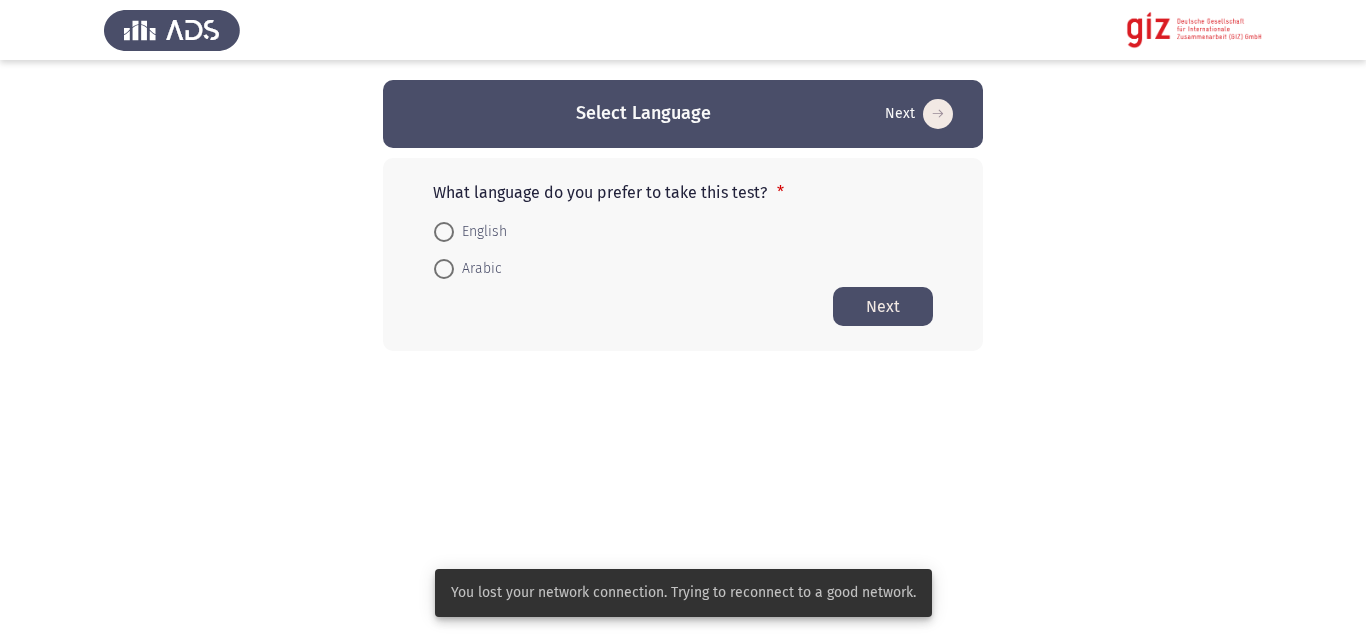 click on "English" at bounding box center (480, 232) 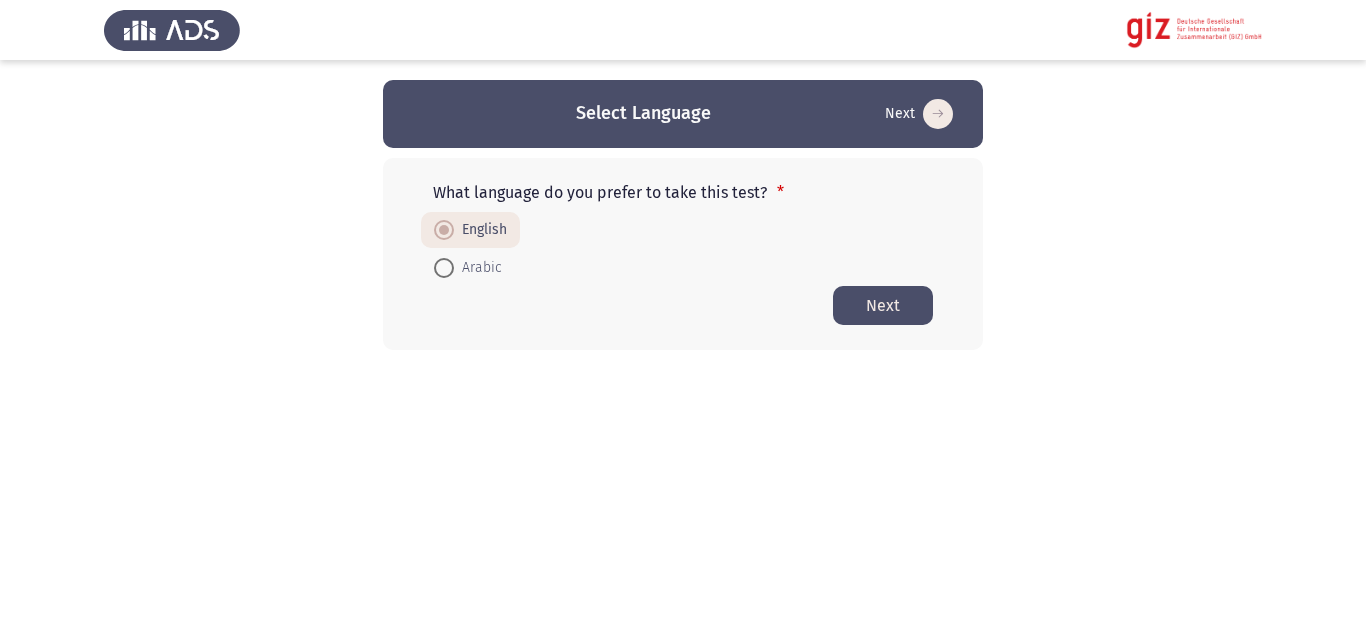 click on "Next" 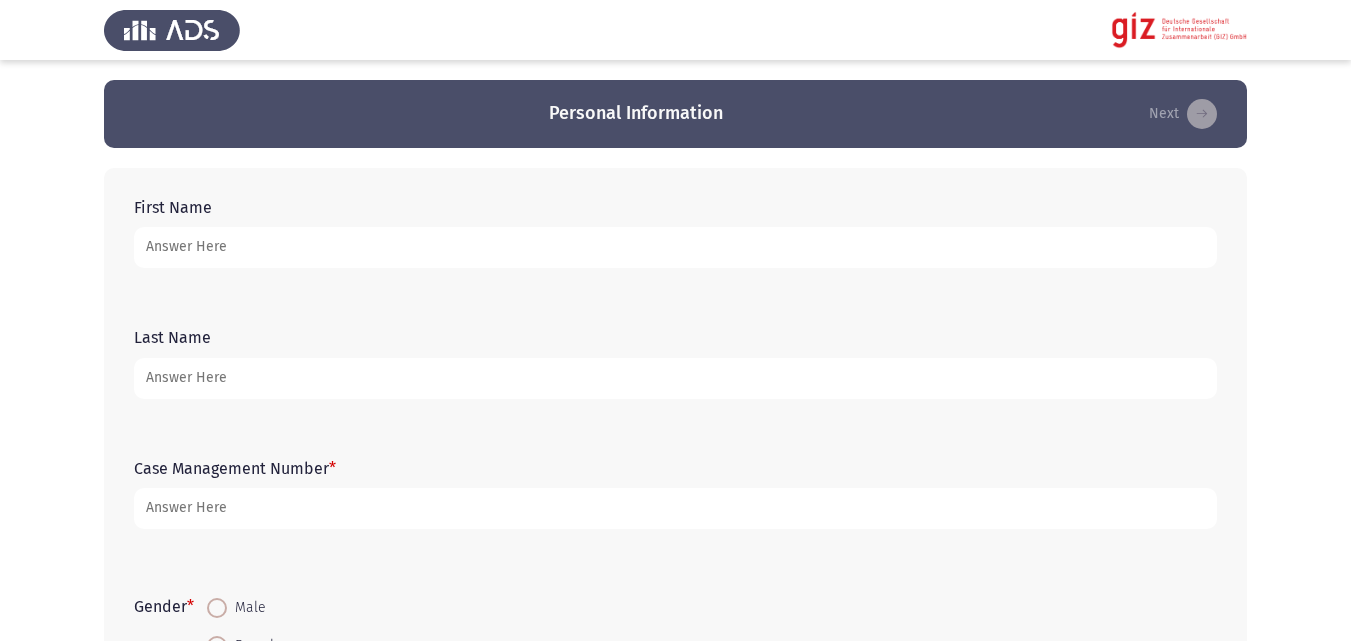 click on "First Name" at bounding box center (675, 247) 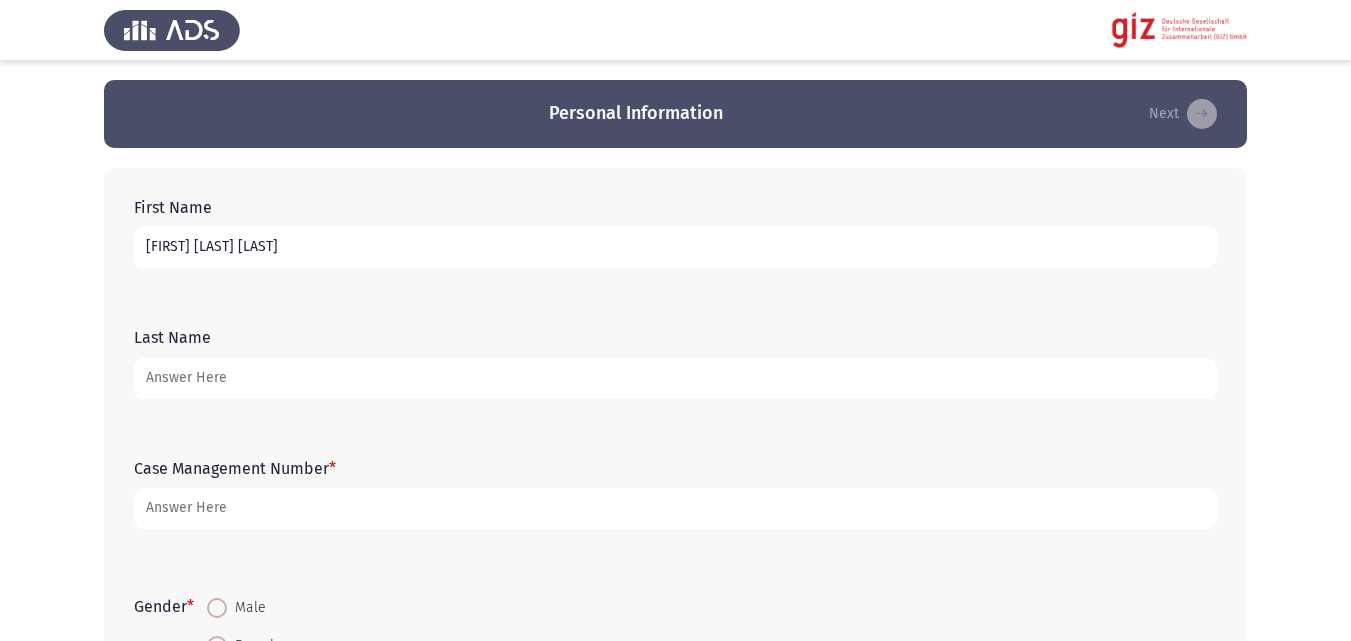 type on "[FIRST] [LAST] [LAST]" 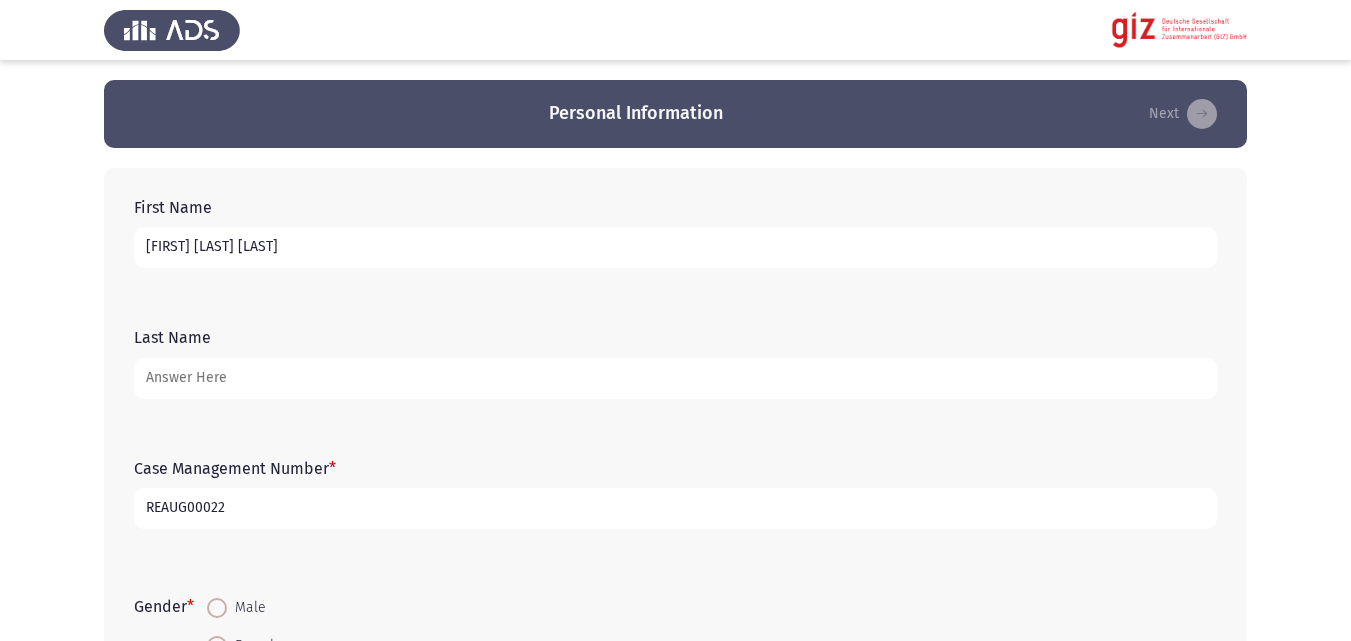 type on "REAUG00022" 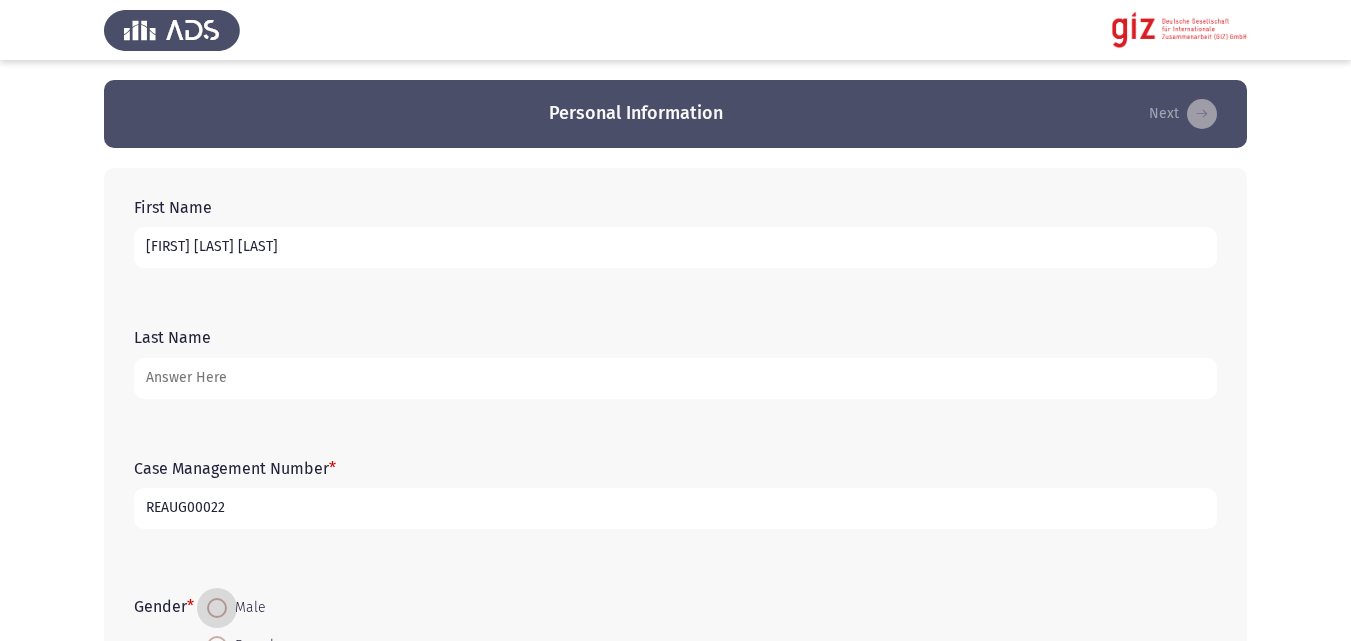 scroll, scrollTop: 422, scrollLeft: 0, axis: vertical 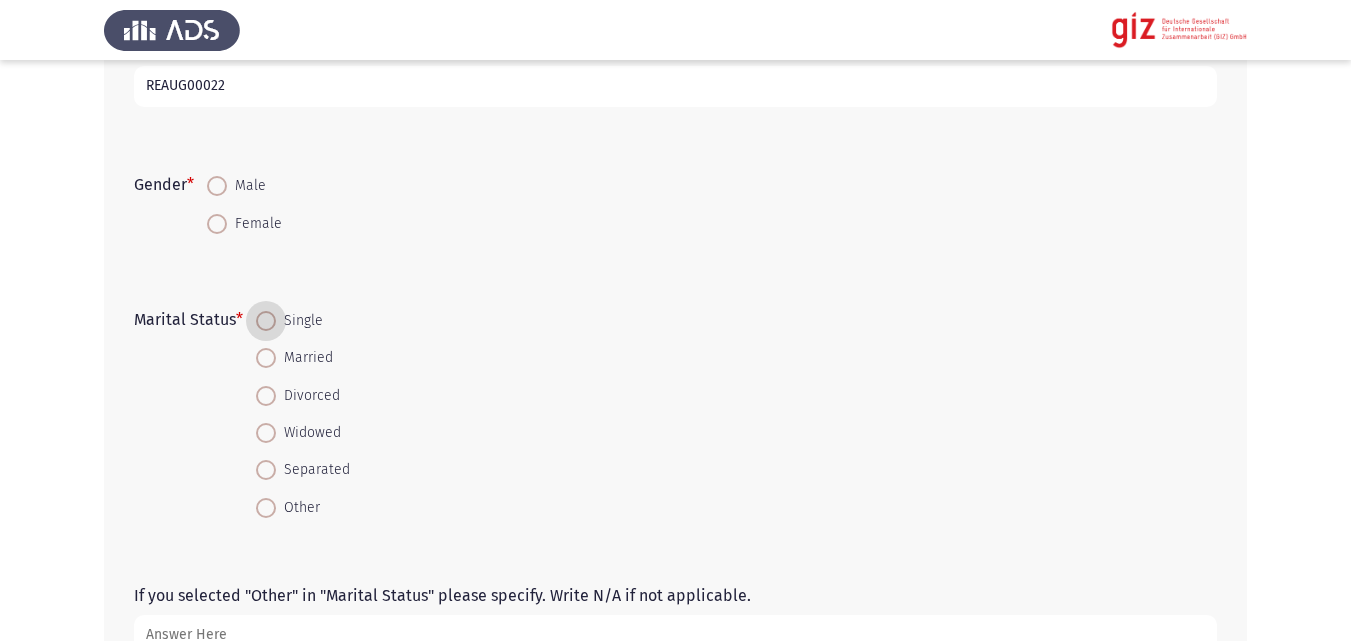 click on "Male" at bounding box center (246, 186) 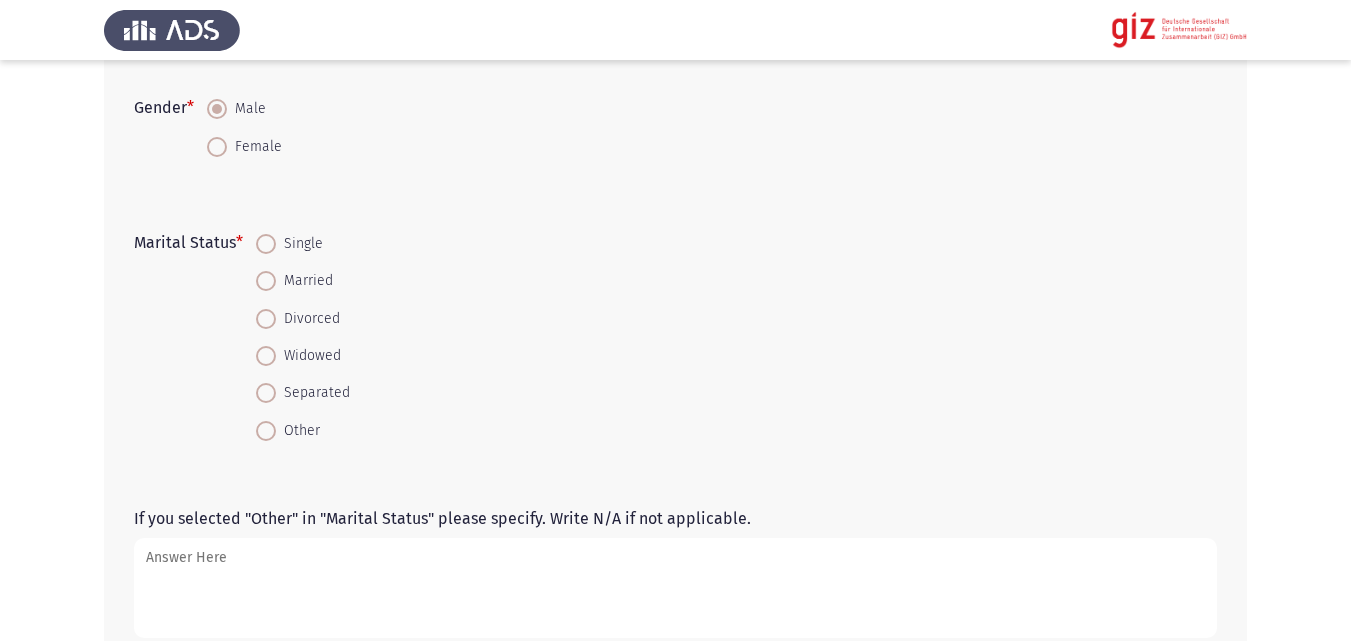 scroll, scrollTop: 500, scrollLeft: 0, axis: vertical 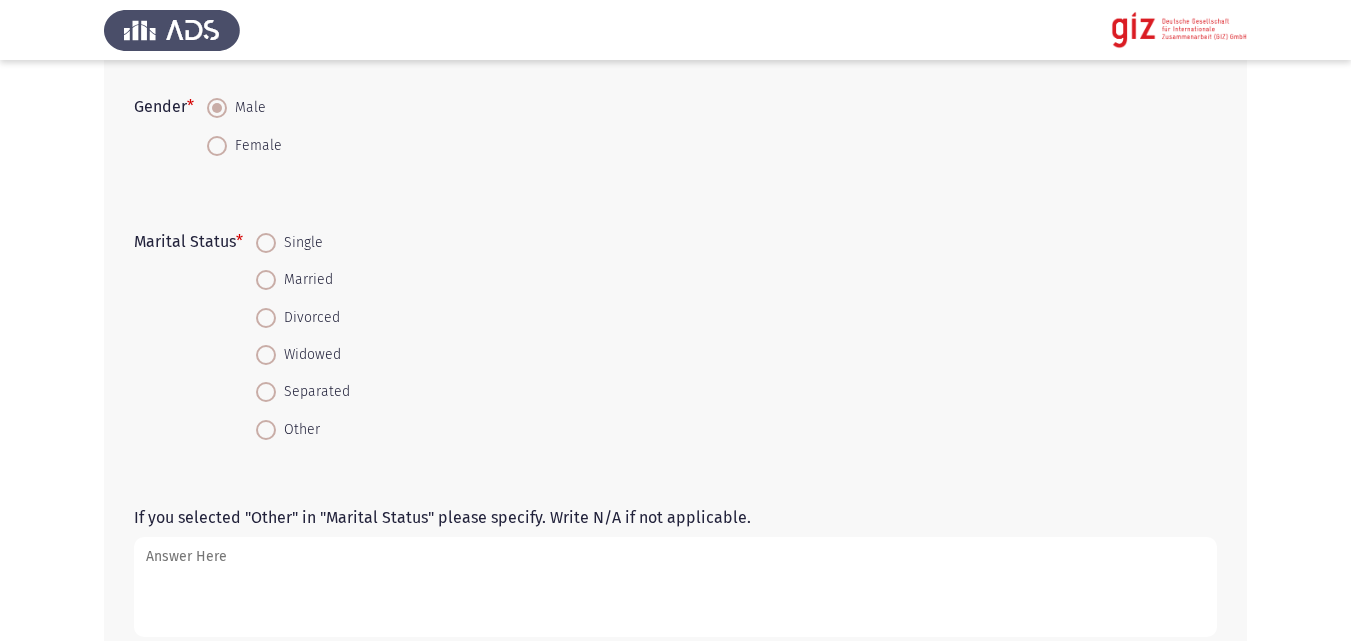 click on "Marital Status   *" 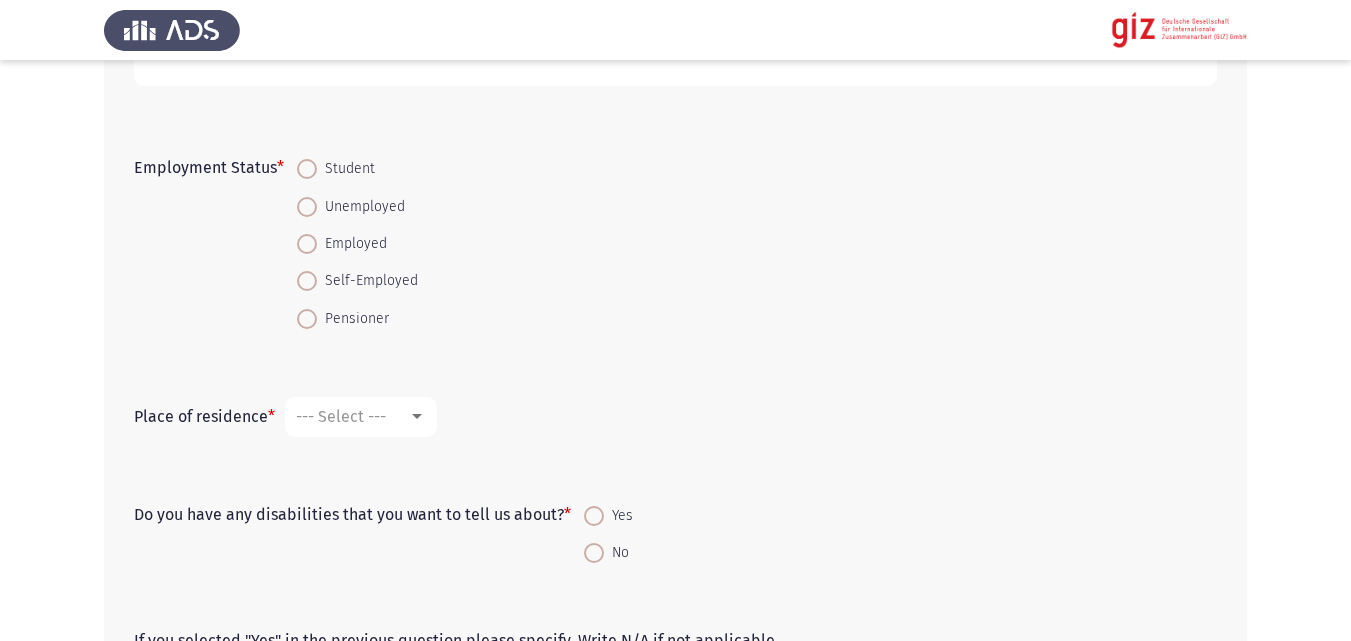scroll, scrollTop: 1099, scrollLeft: 0, axis: vertical 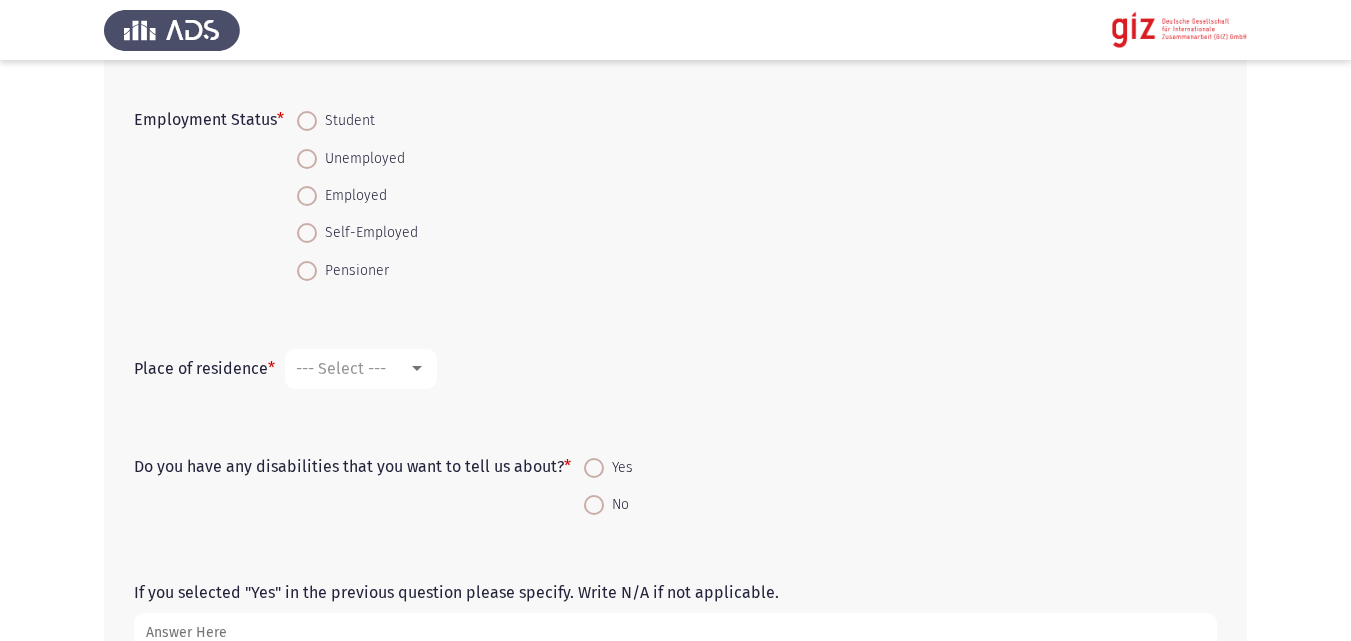 click on "Employed" at bounding box center (352, 196) 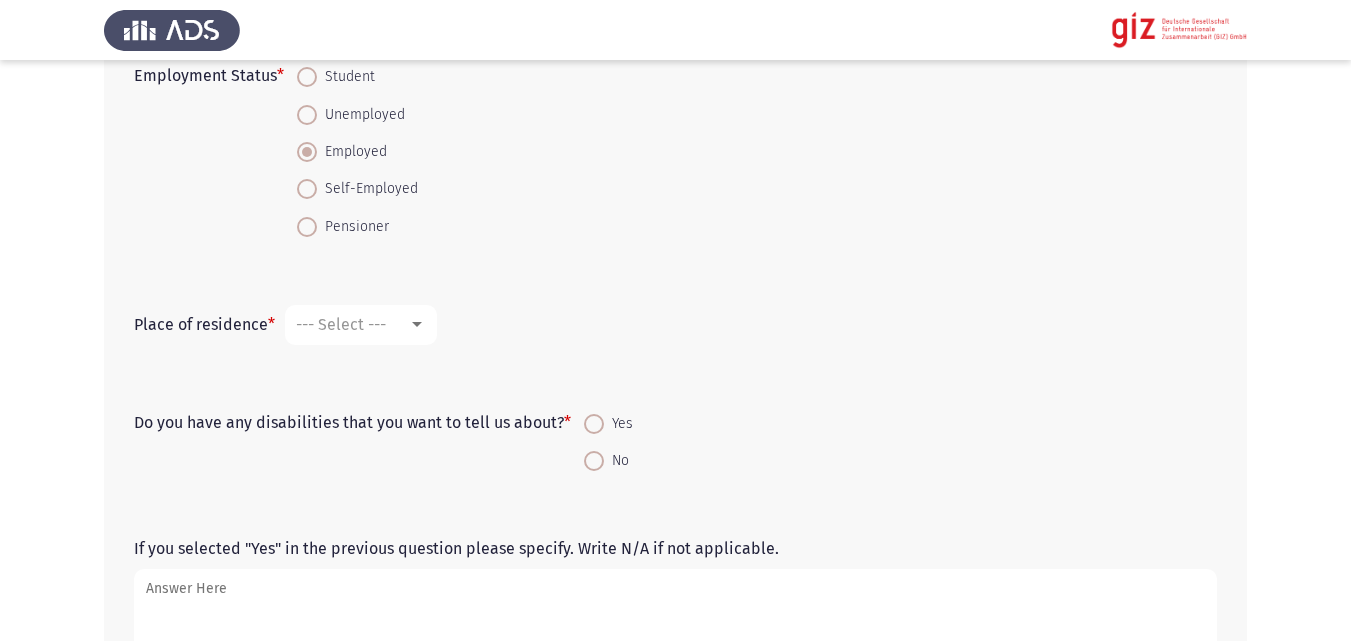 scroll, scrollTop: 1145, scrollLeft: 0, axis: vertical 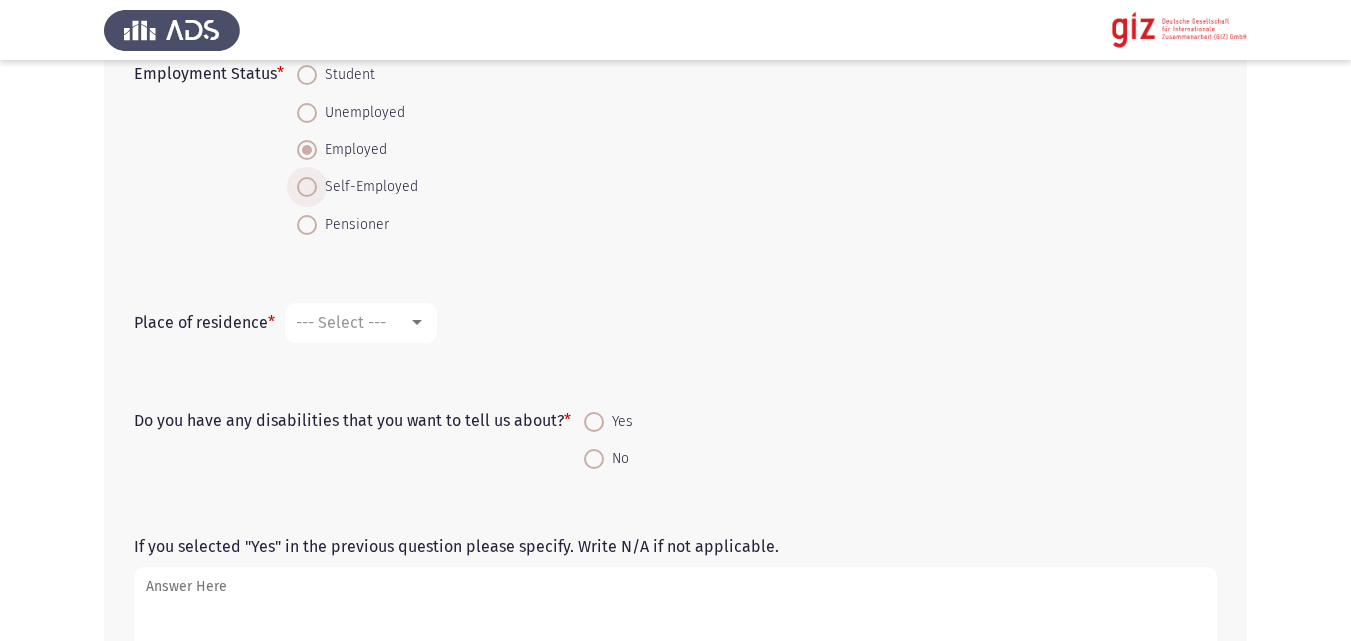 click on "Self-Employed" at bounding box center [367, 187] 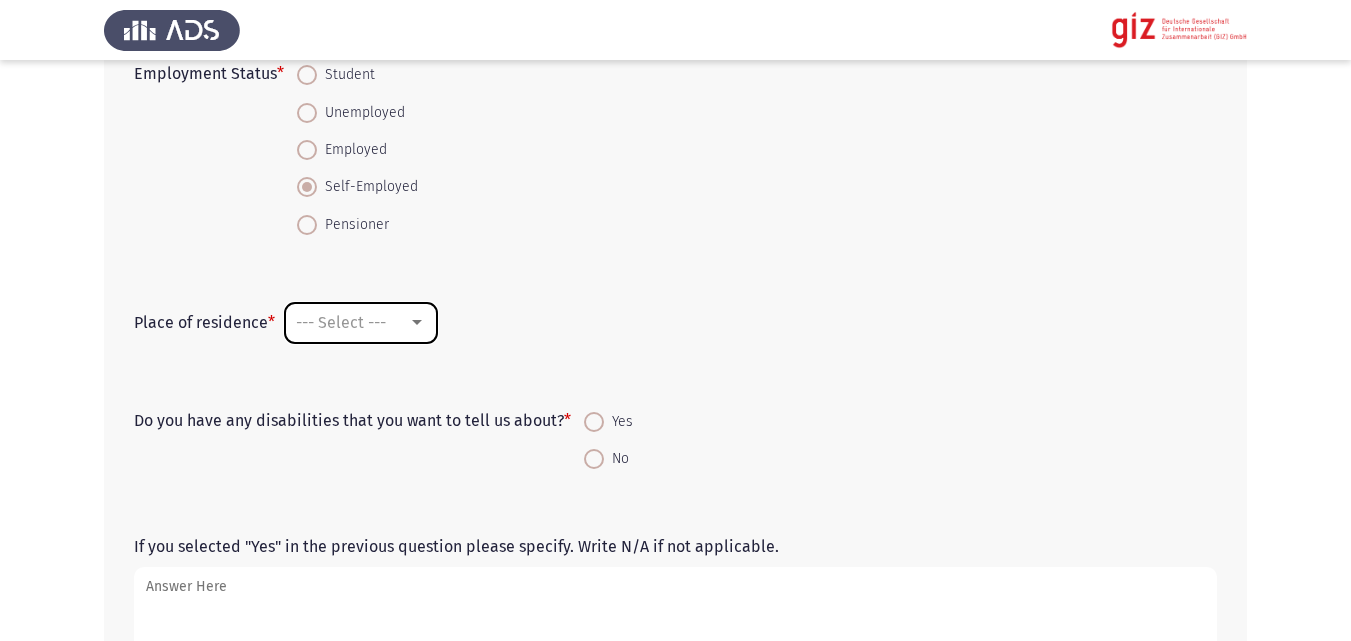 click on "--- Select ---" at bounding box center (361, 323) 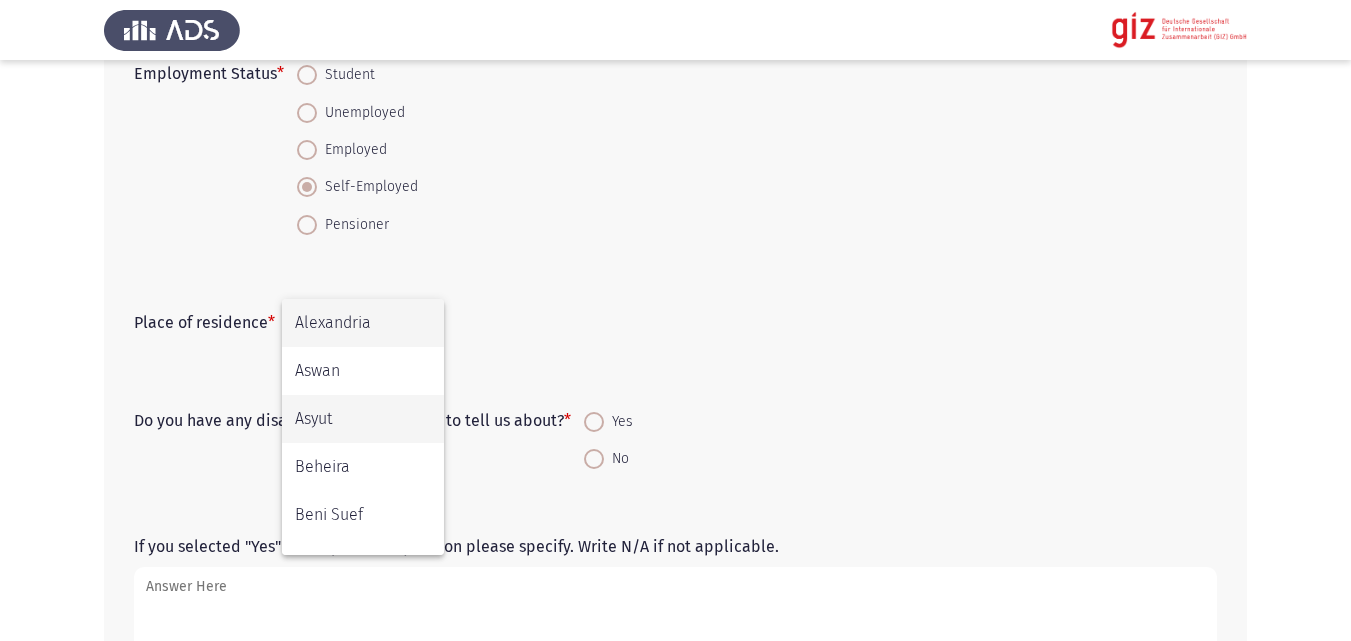click on "Asyut" at bounding box center (363, 419) 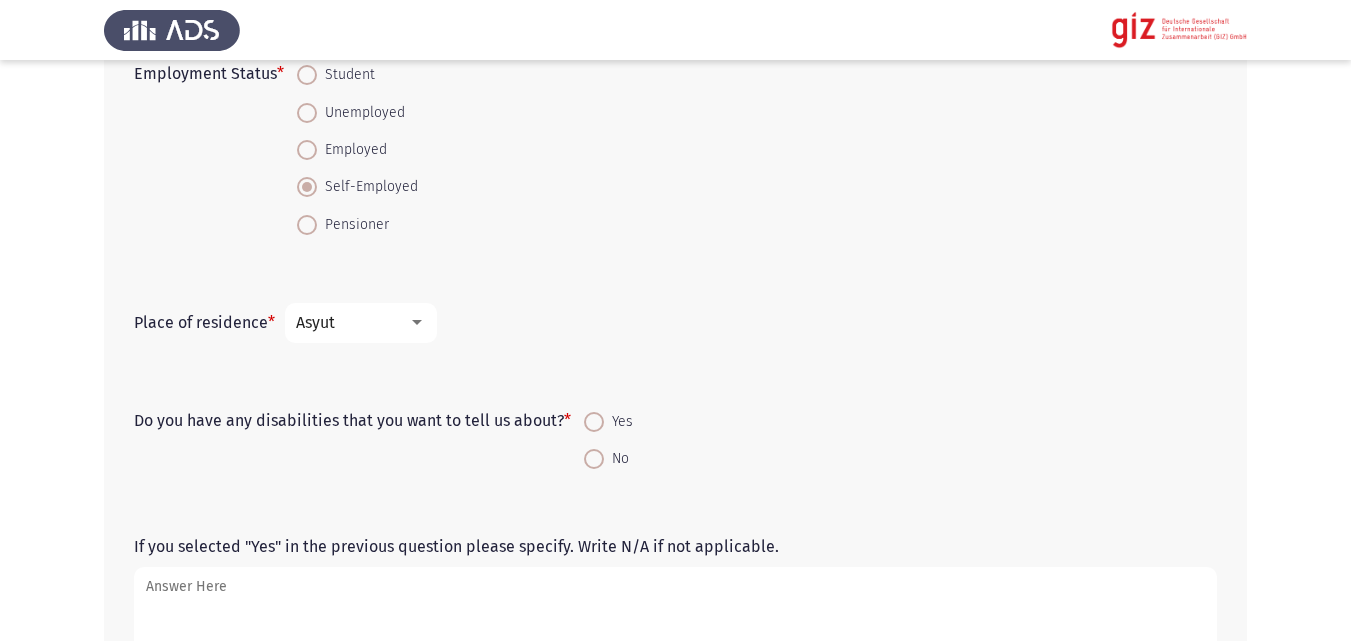 click at bounding box center [594, 459] 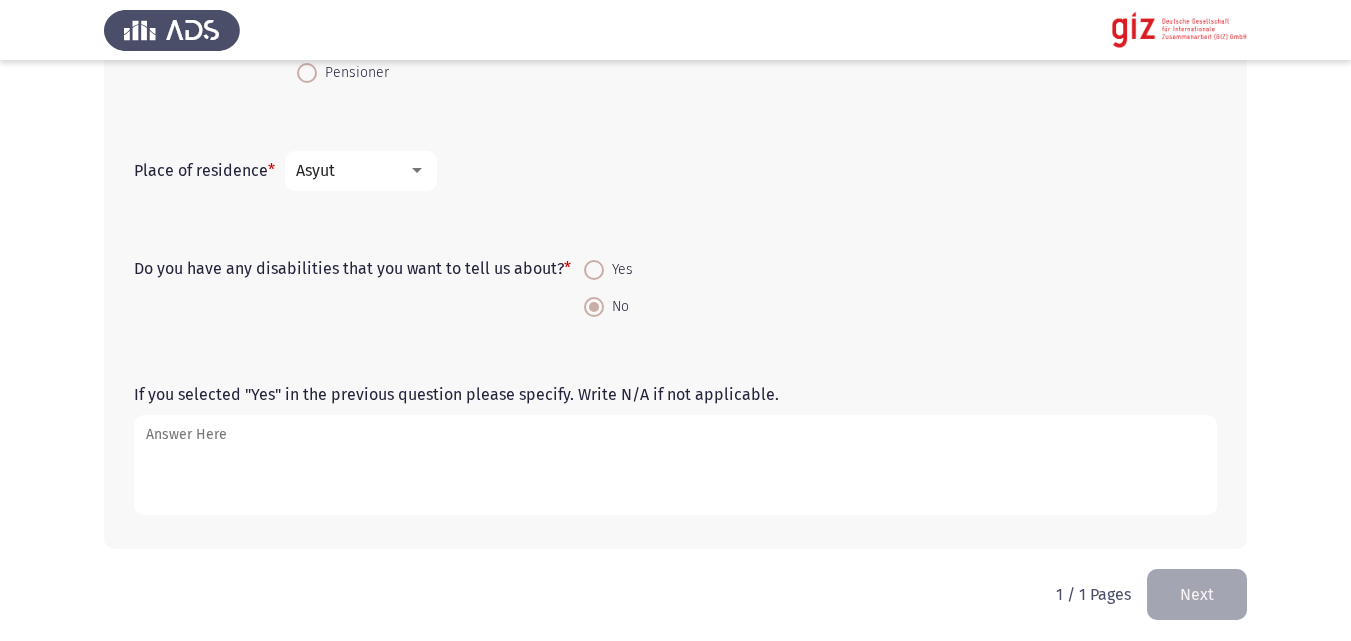 scroll, scrollTop: 1305, scrollLeft: 0, axis: vertical 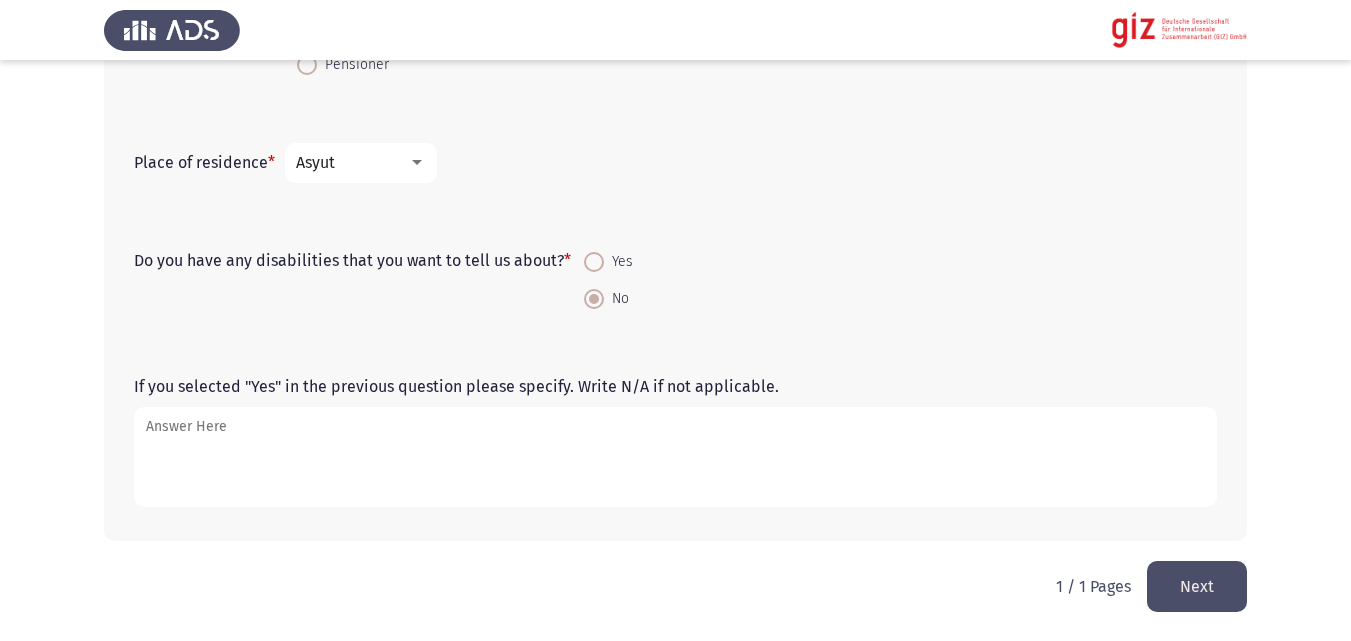 click on "Next" 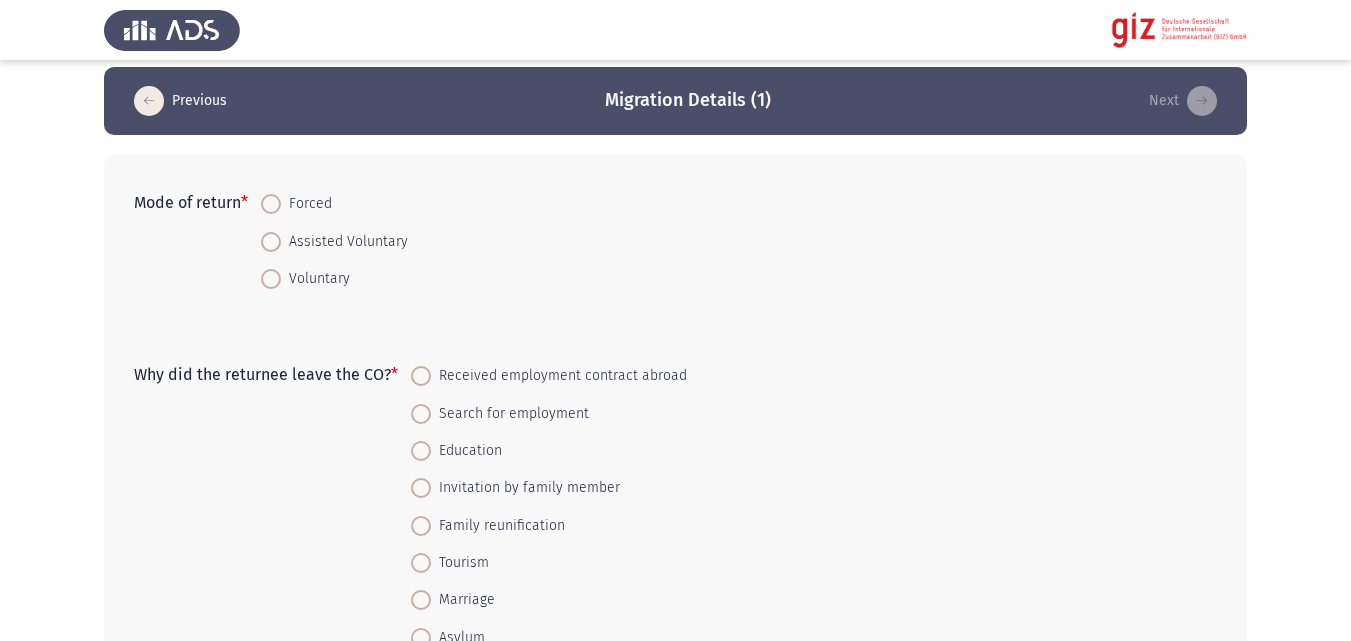 scroll, scrollTop: 14, scrollLeft: 0, axis: vertical 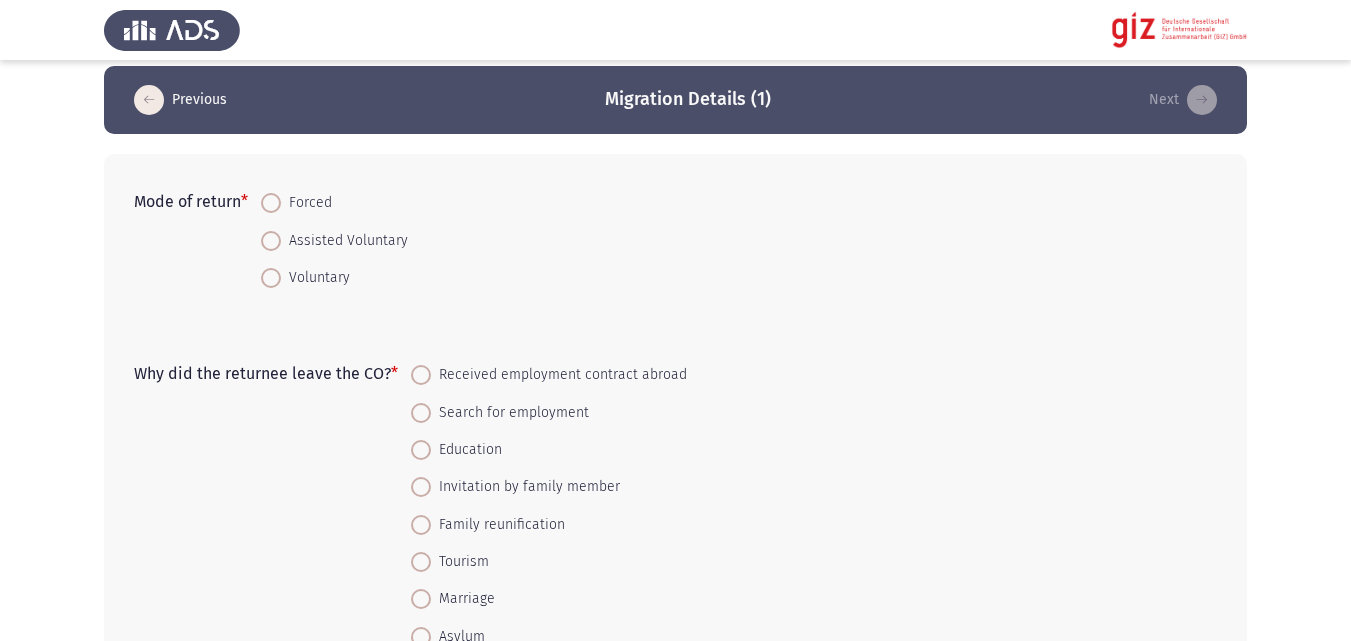 click at bounding box center (271, 278) 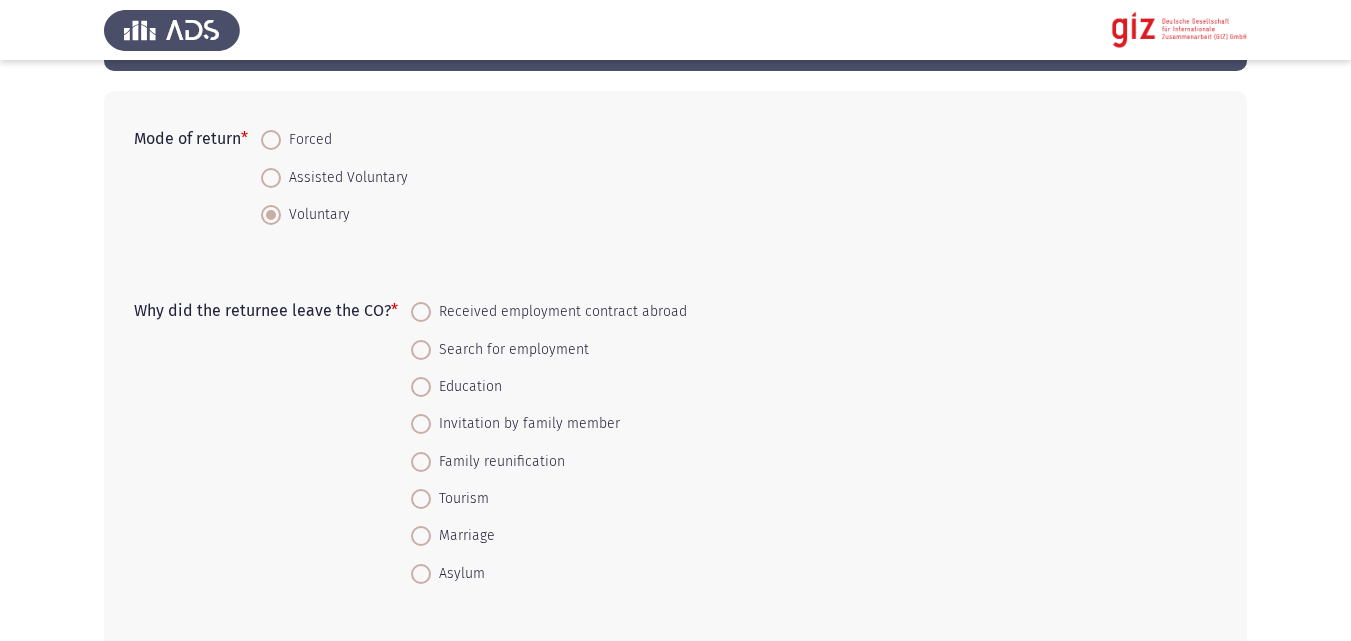scroll, scrollTop: 78, scrollLeft: 0, axis: vertical 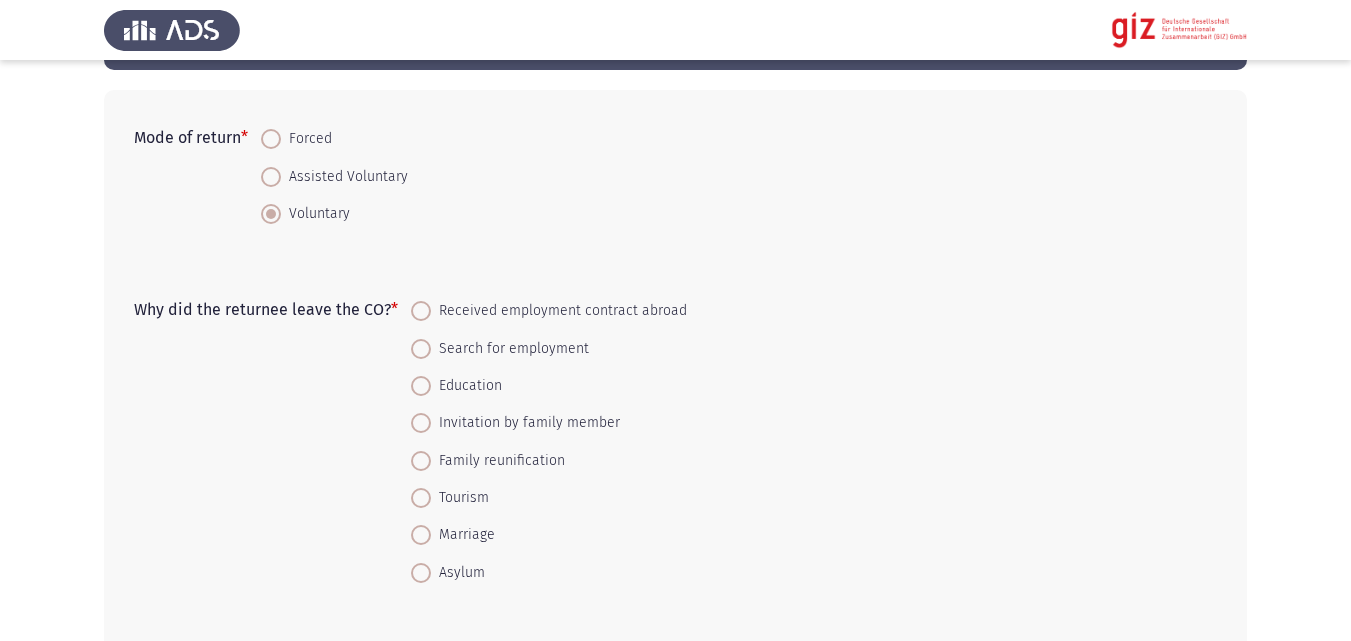 click on "Received employment contract abroad" at bounding box center [549, 310] 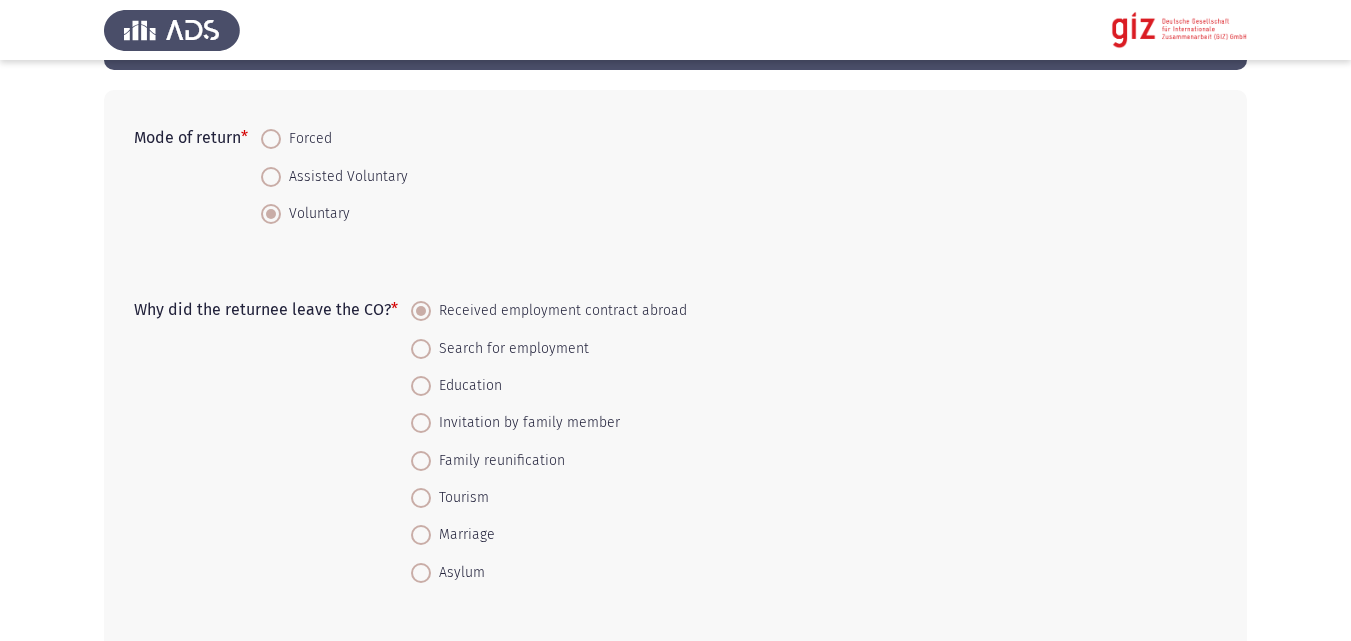 click on "Search for employment" at bounding box center [549, 347] 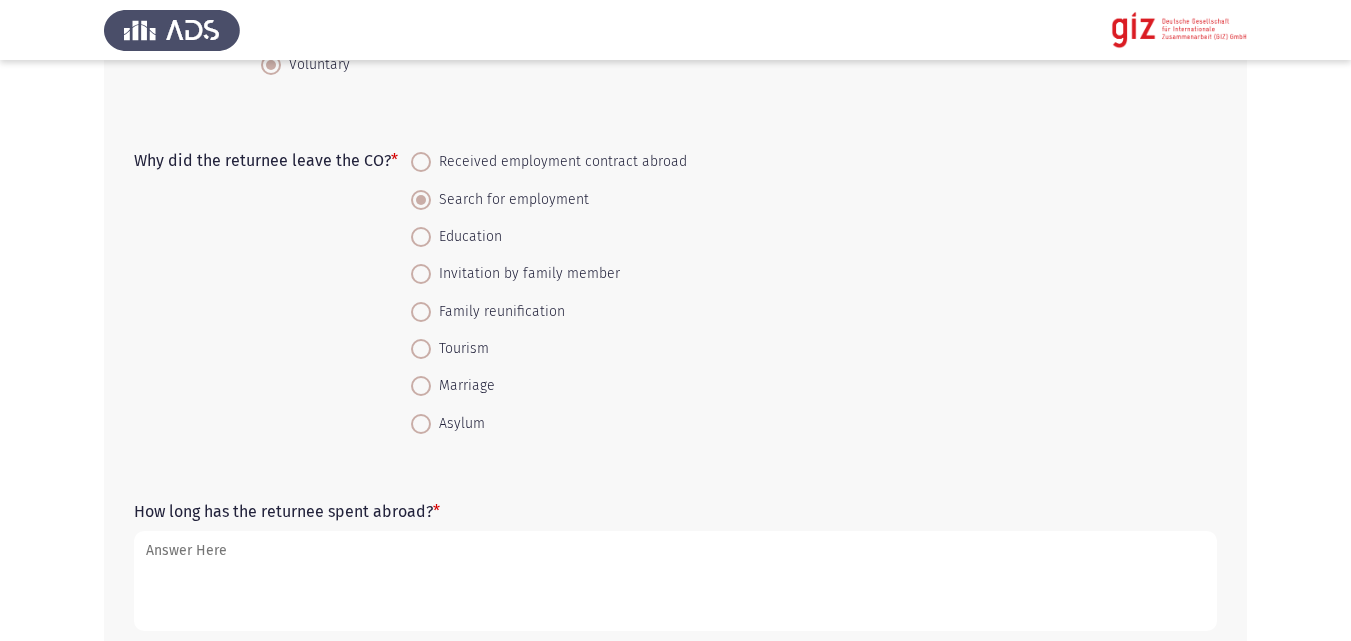 scroll, scrollTop: 251, scrollLeft: 0, axis: vertical 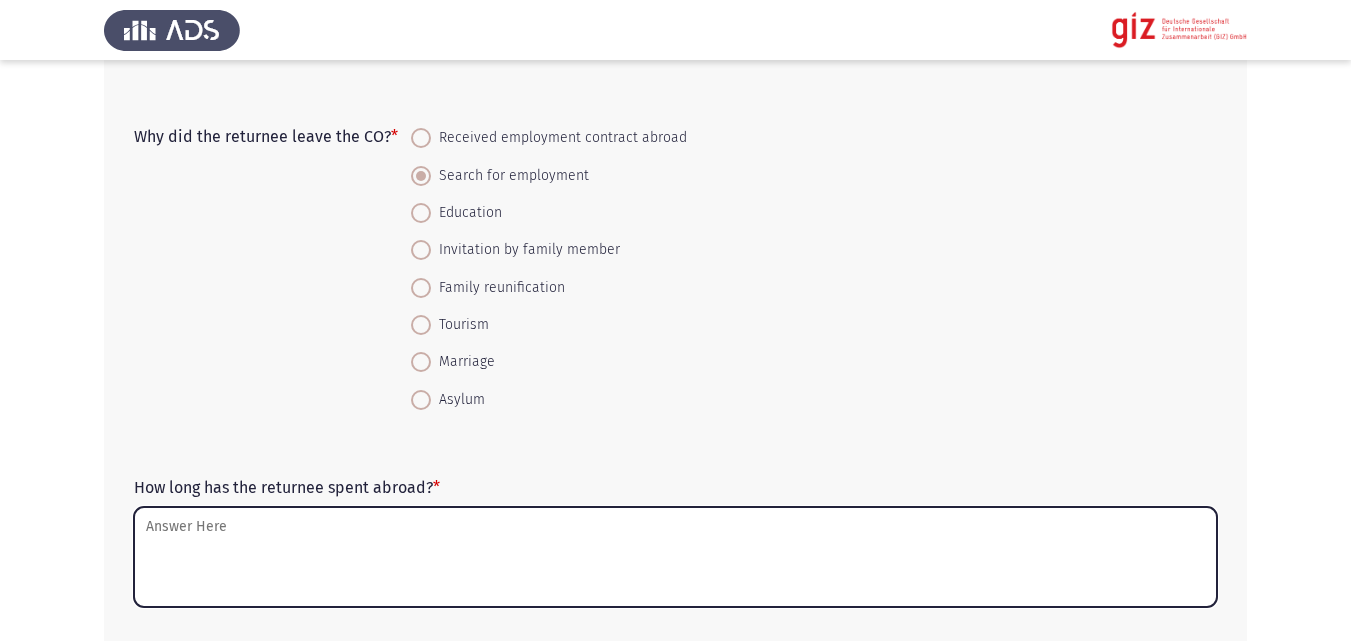click on "How long has the returnee spent abroad?   *" at bounding box center [675, 557] 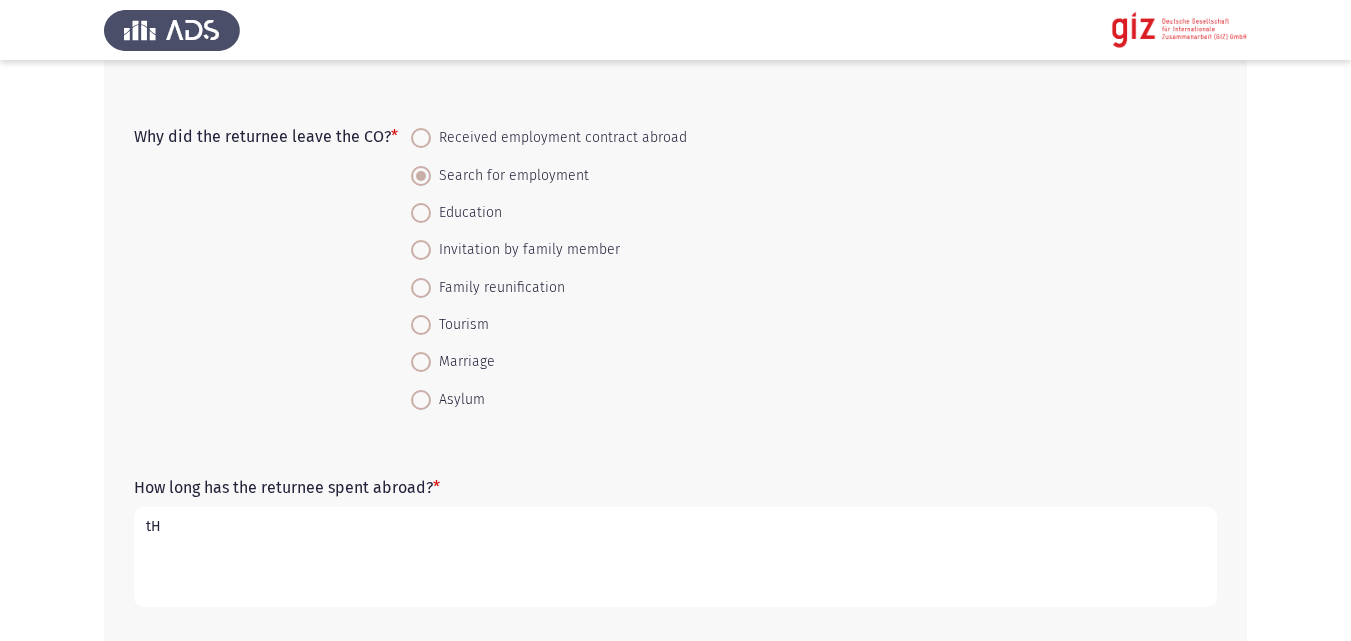 type on "t" 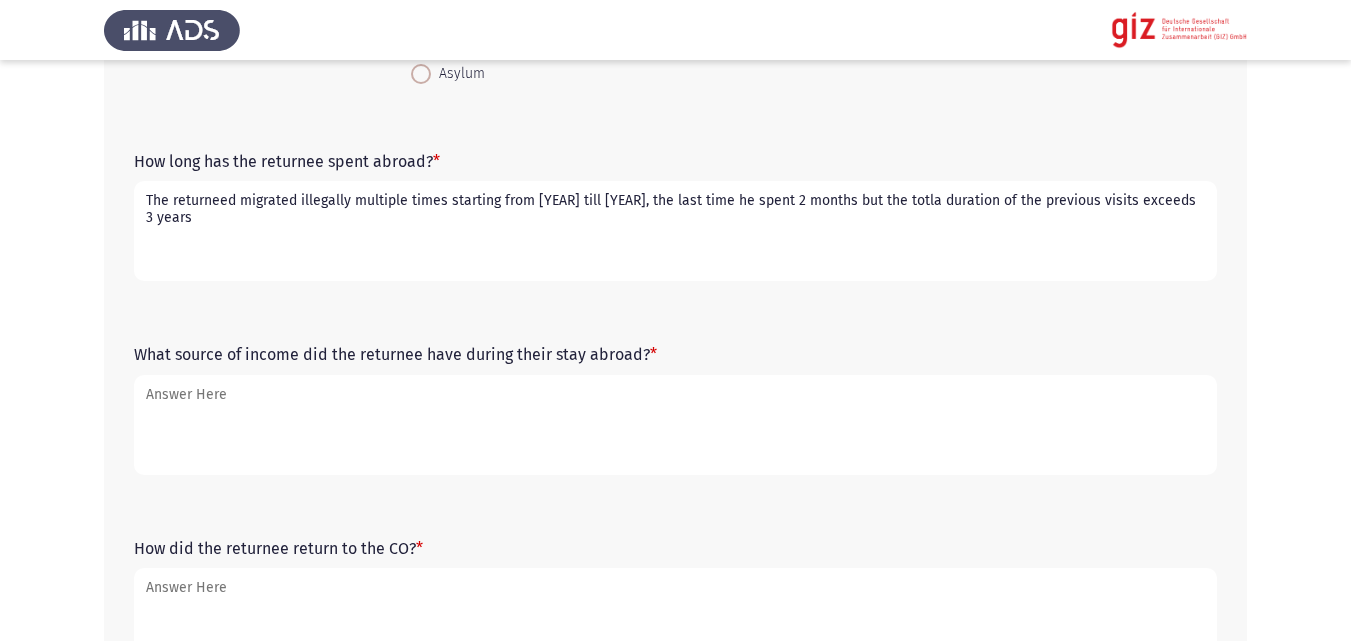 scroll, scrollTop: 578, scrollLeft: 0, axis: vertical 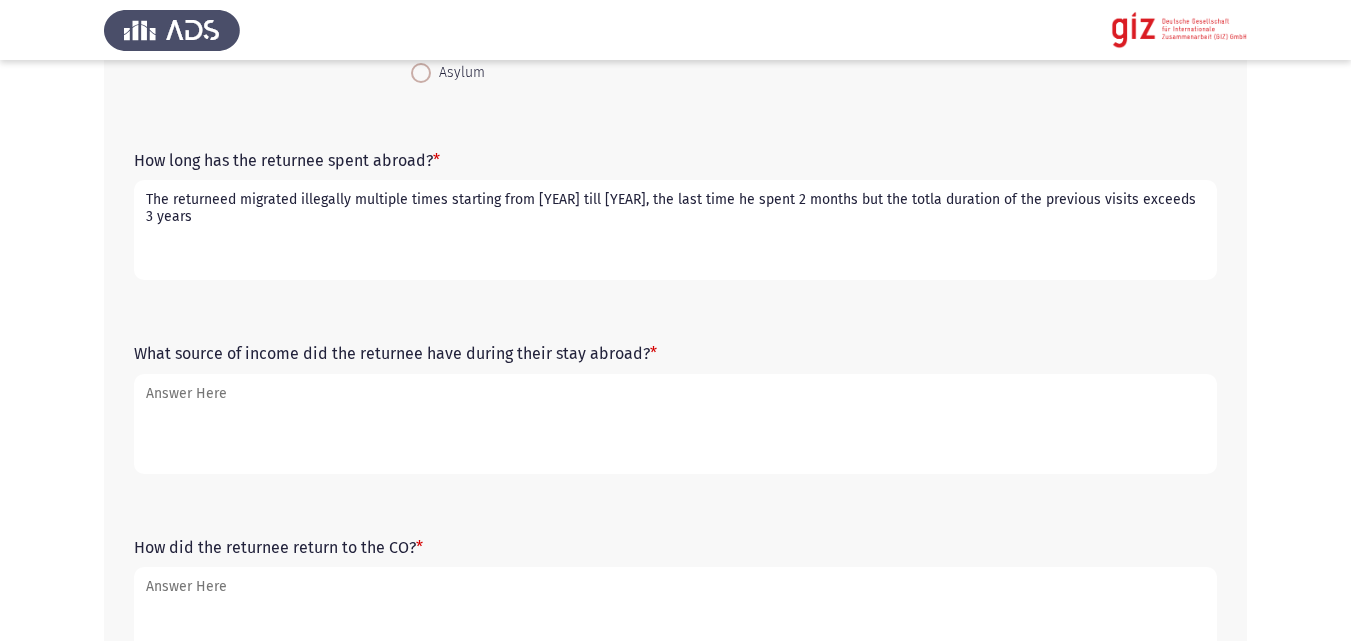 type on "The returneed migrated illegally multiple times starting from [YEAR] till [YEAR], the last time he spent 2 months but the totla duration of the previous visits exceeds 3 years" 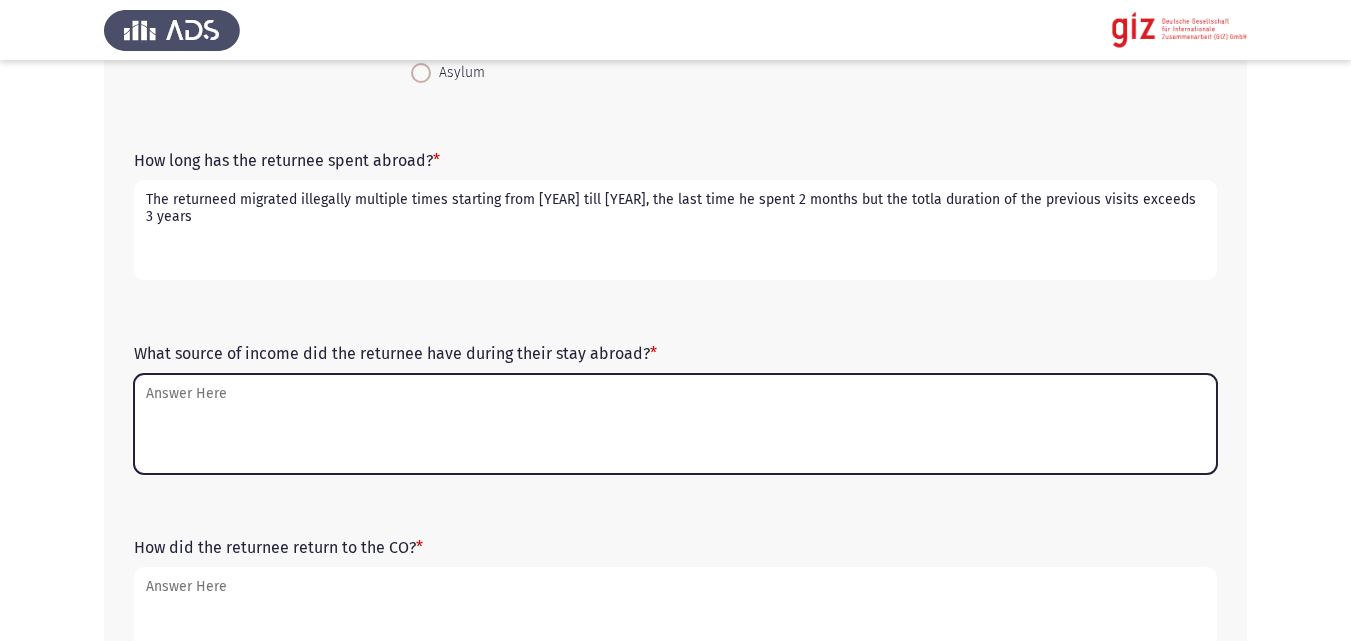 click on "What source of income did the returnee have during their stay abroad?   *" at bounding box center [675, 424] 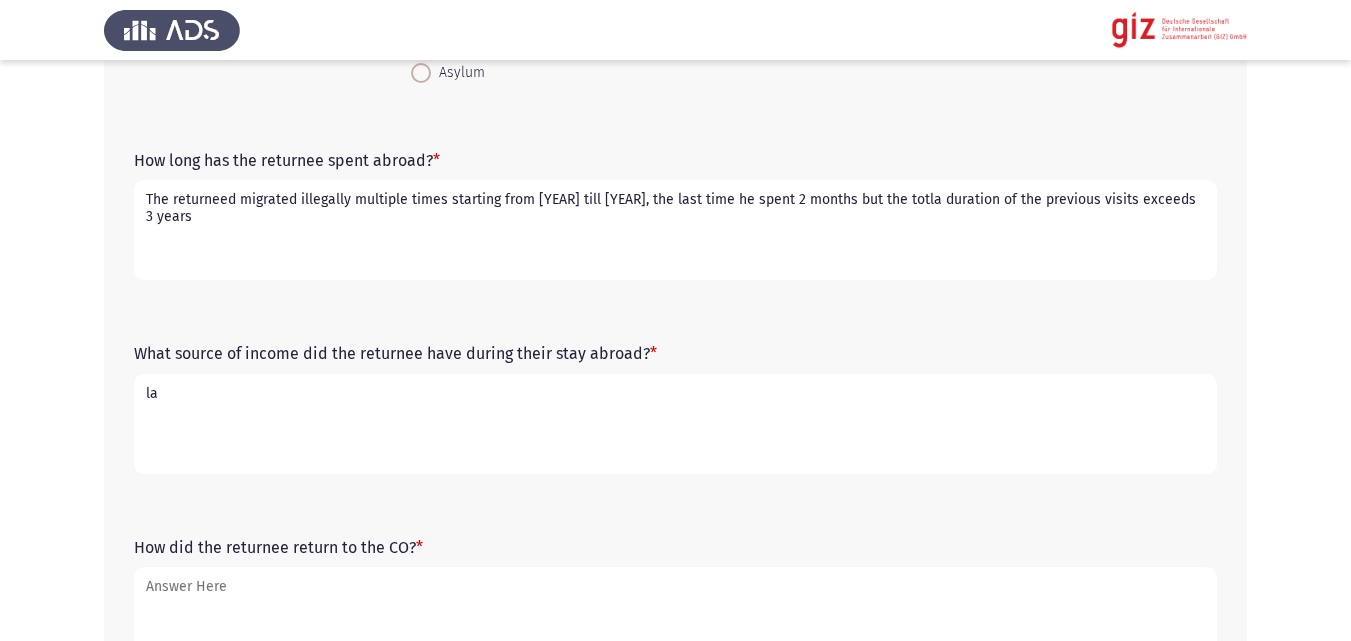 type on "l" 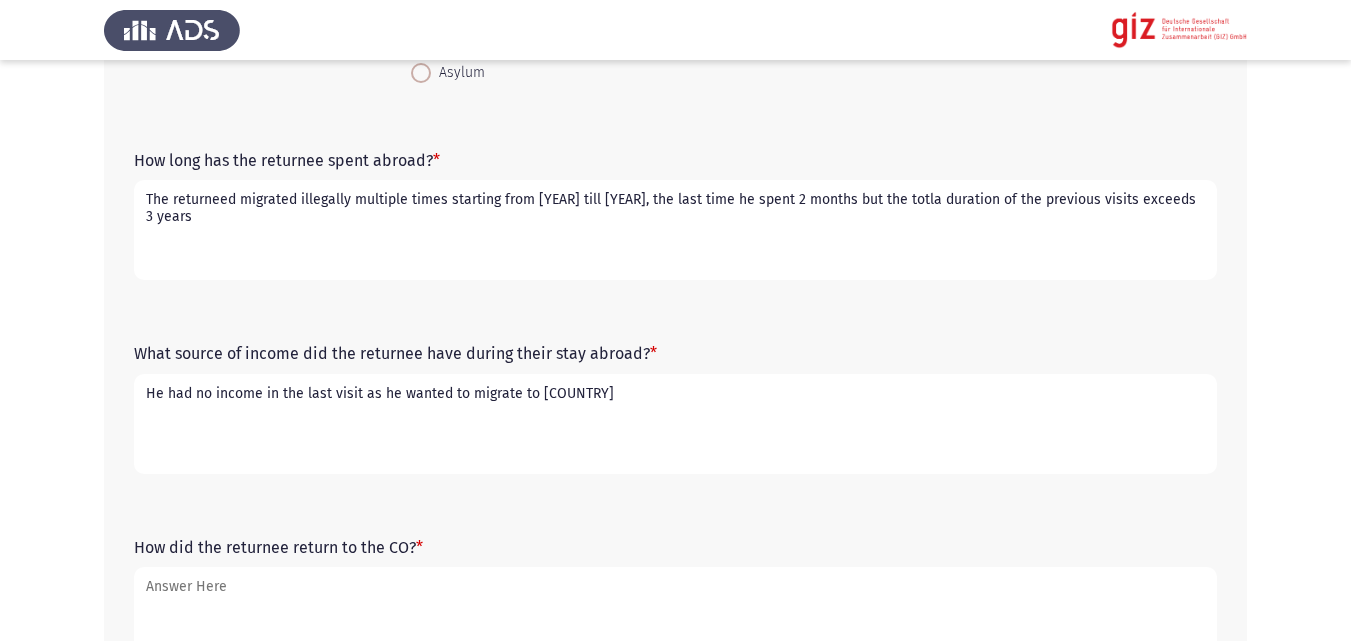 type on "He had no income in the last visit as he wanted to migrate to [COUNTRY]" 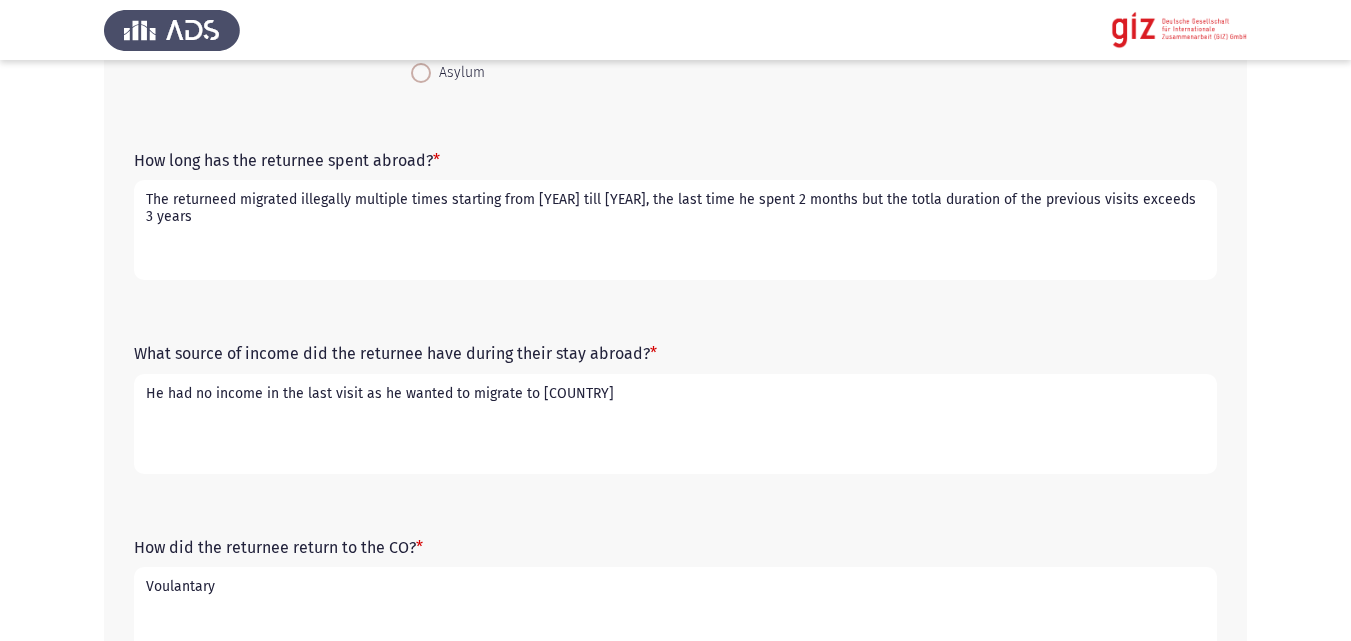 type on "Voulantary" 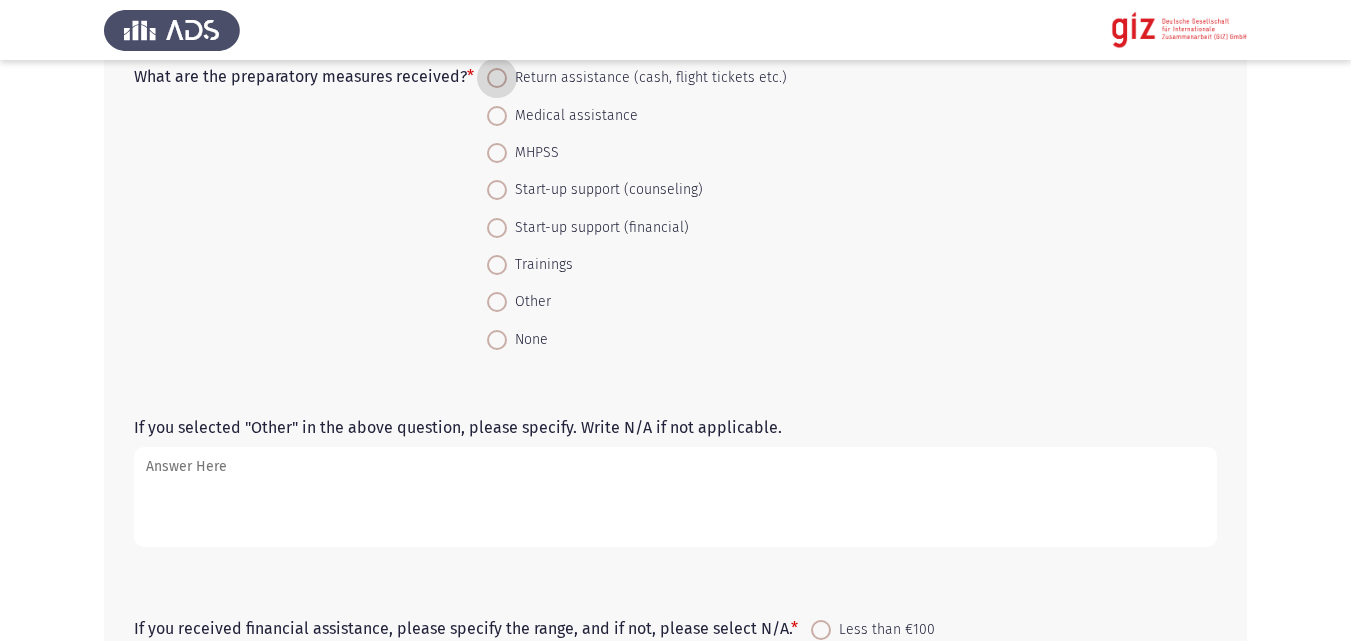 scroll, scrollTop: 1251, scrollLeft: 0, axis: vertical 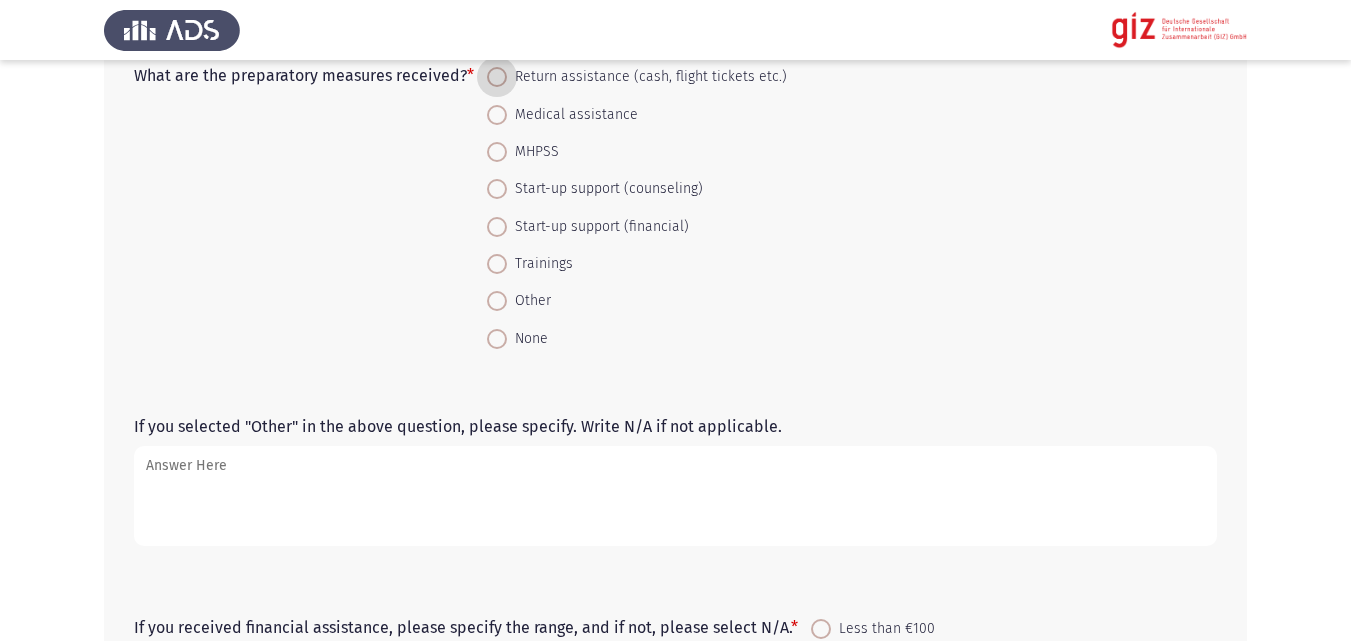 click on "None" at bounding box center [527, 339] 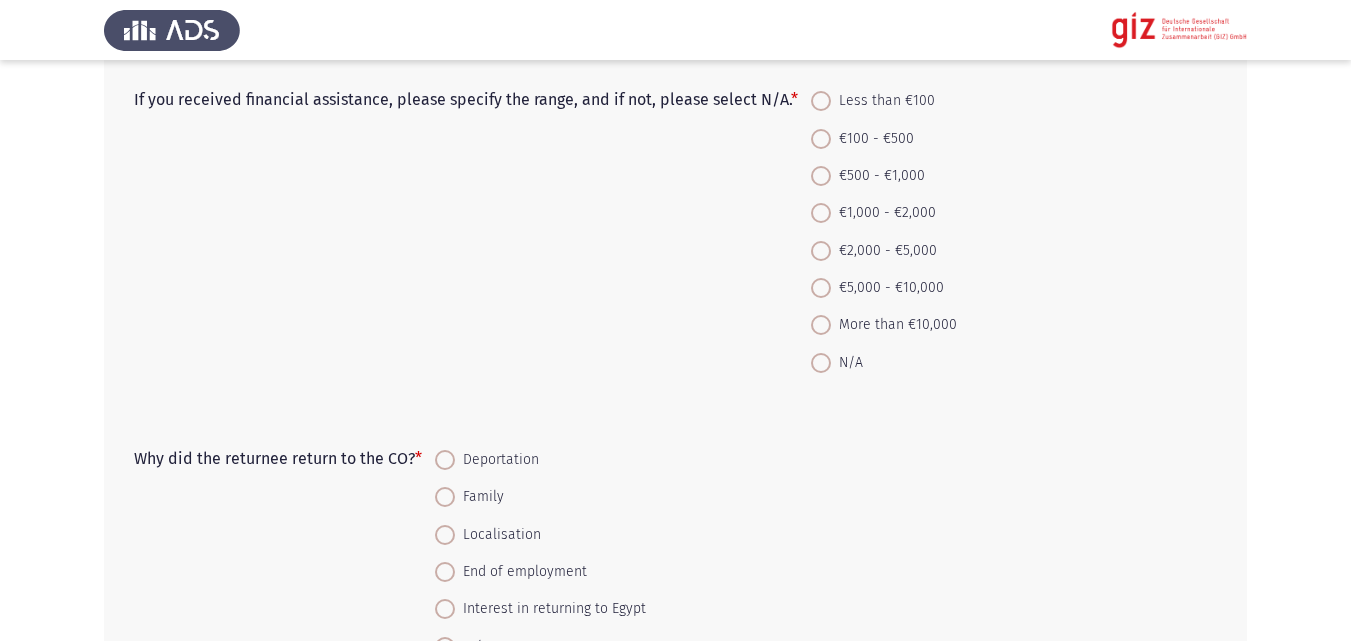 scroll, scrollTop: 1785, scrollLeft: 0, axis: vertical 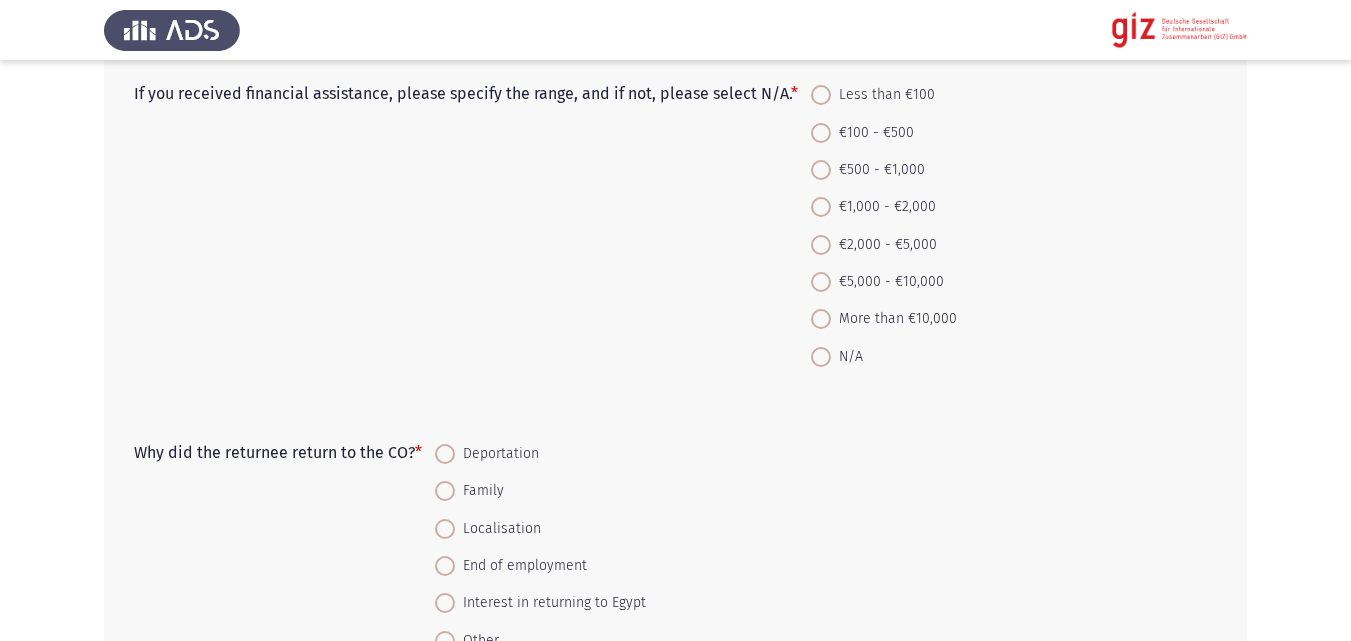click at bounding box center (821, 357) 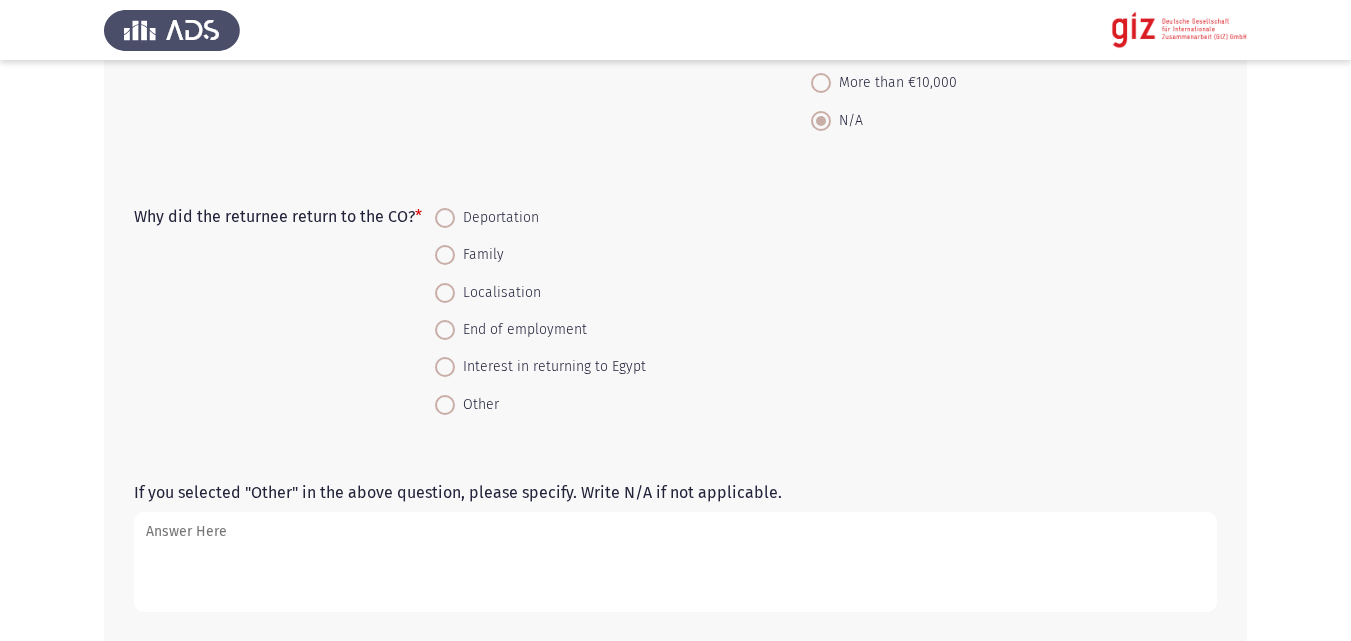 scroll, scrollTop: 2025, scrollLeft: 0, axis: vertical 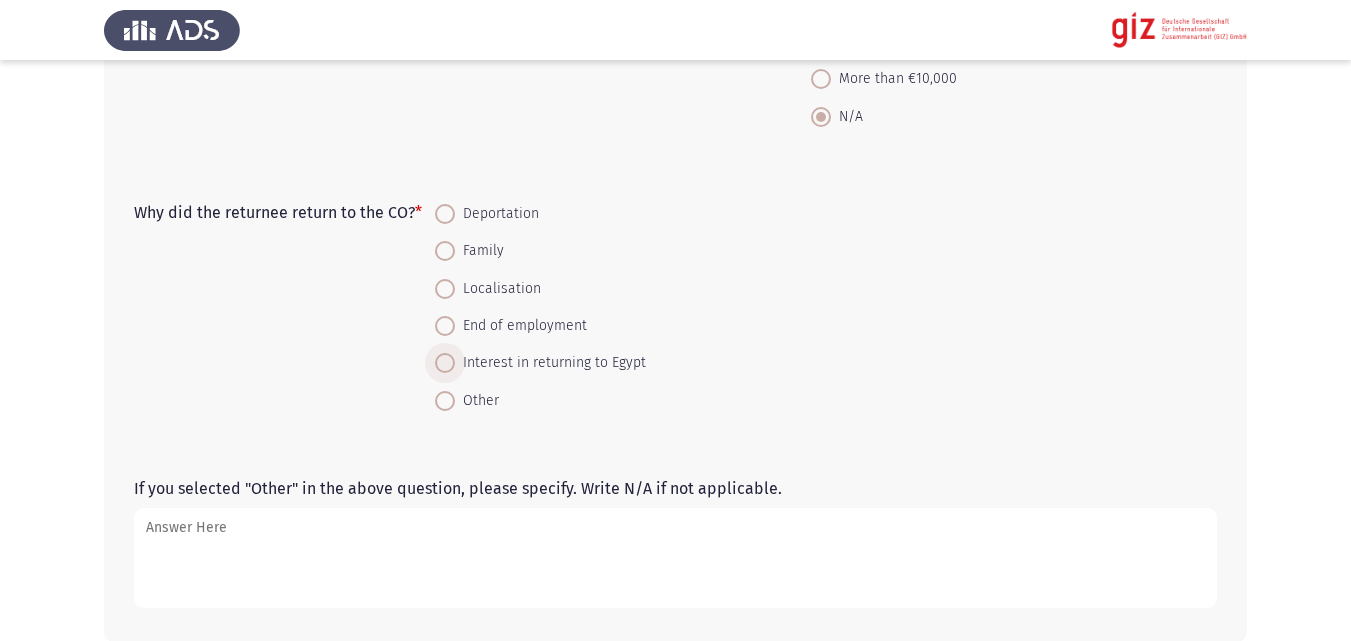 click on "Interest in returning to Egypt" at bounding box center (550, 363) 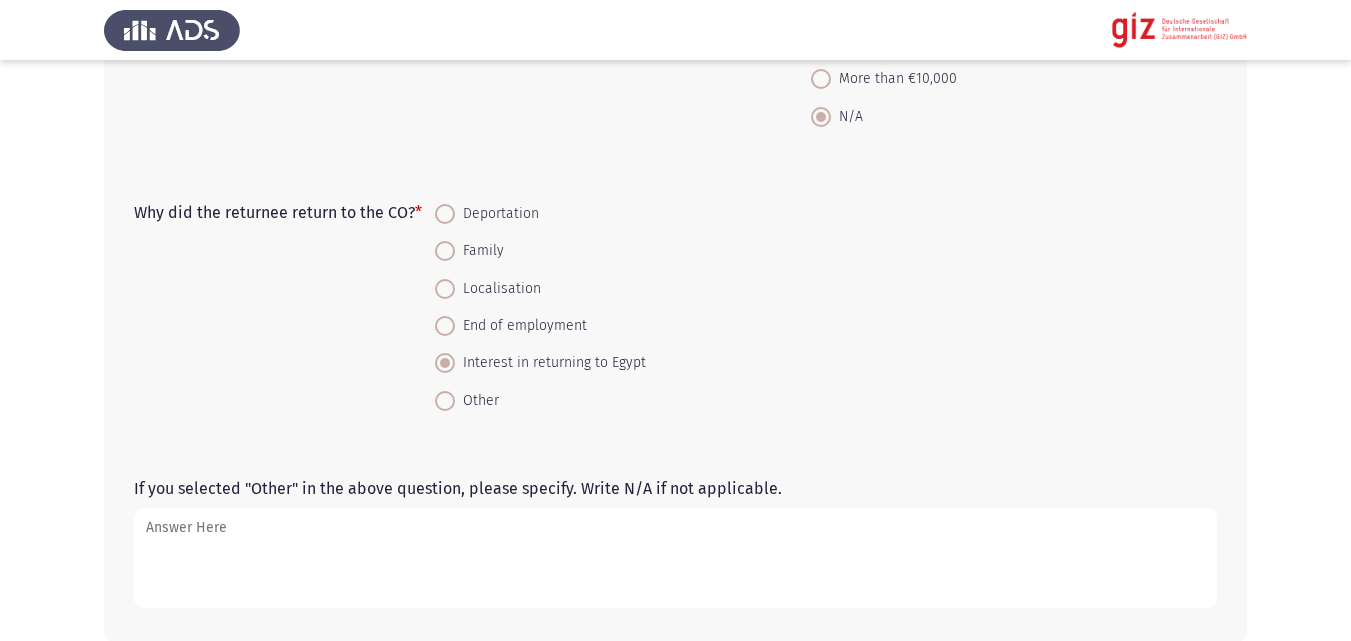 click at bounding box center (445, 401) 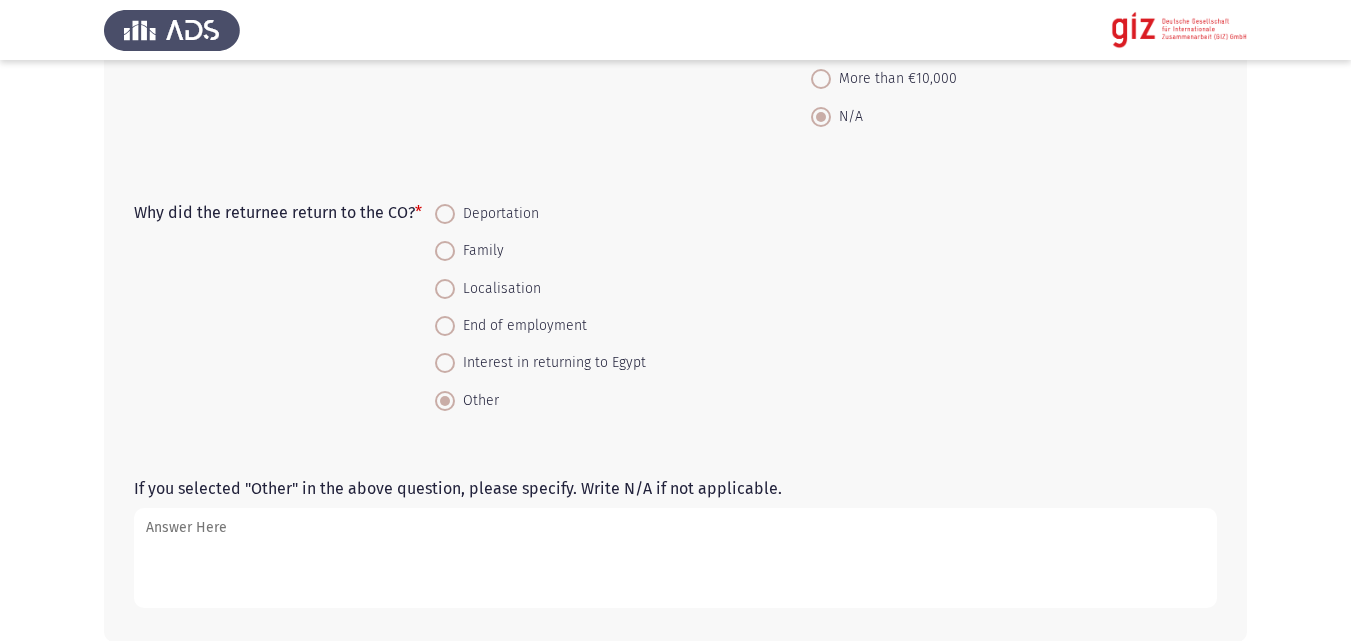 click at bounding box center [445, 363] 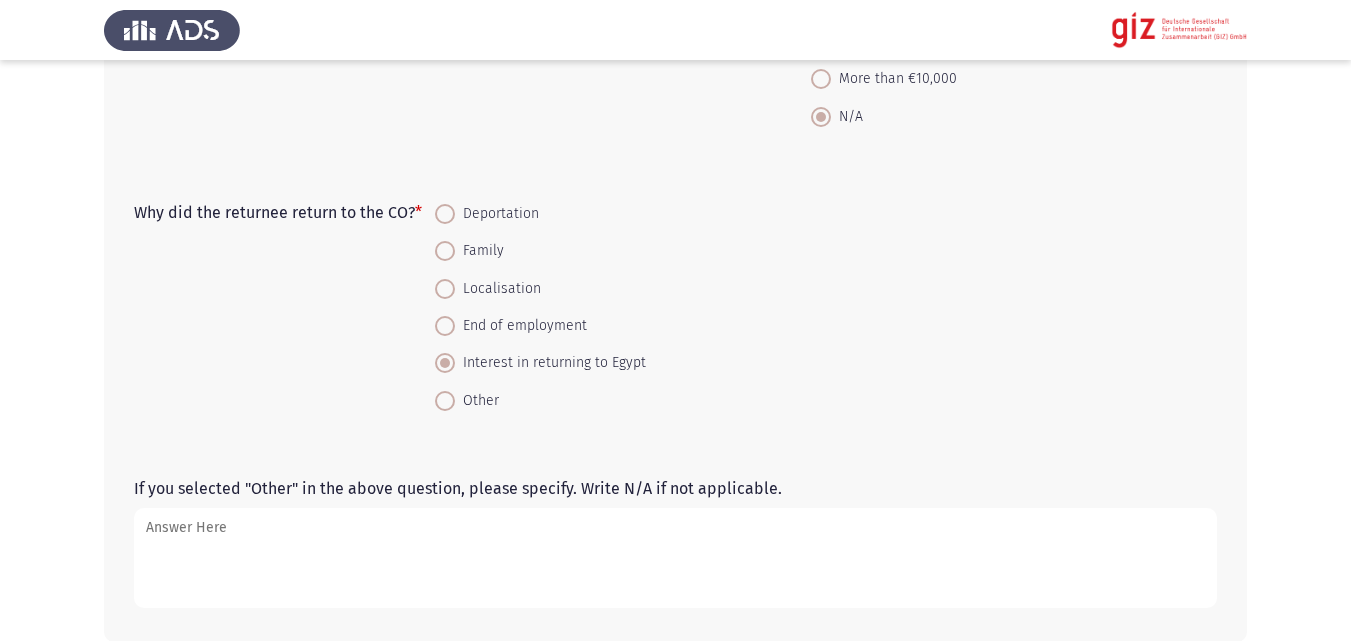 click on "If you selected "Other" in the above question, please specify. Write N/A if not applicable." at bounding box center (675, 558) 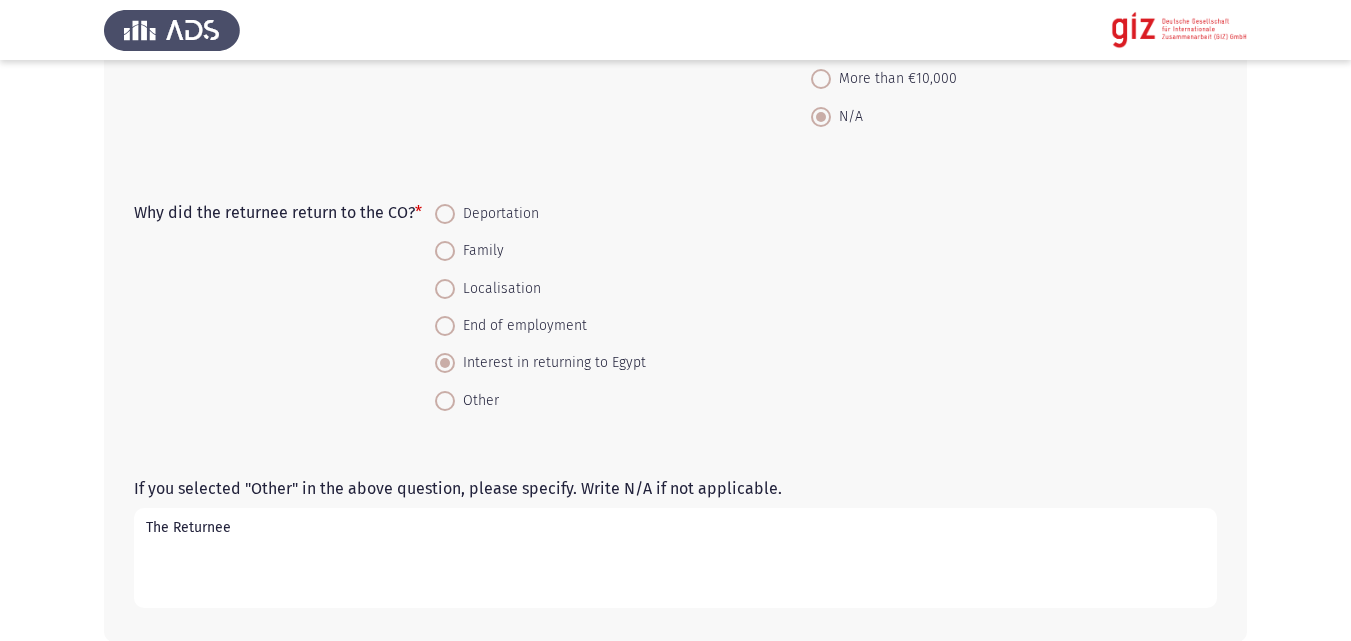 type on "The Returnee" 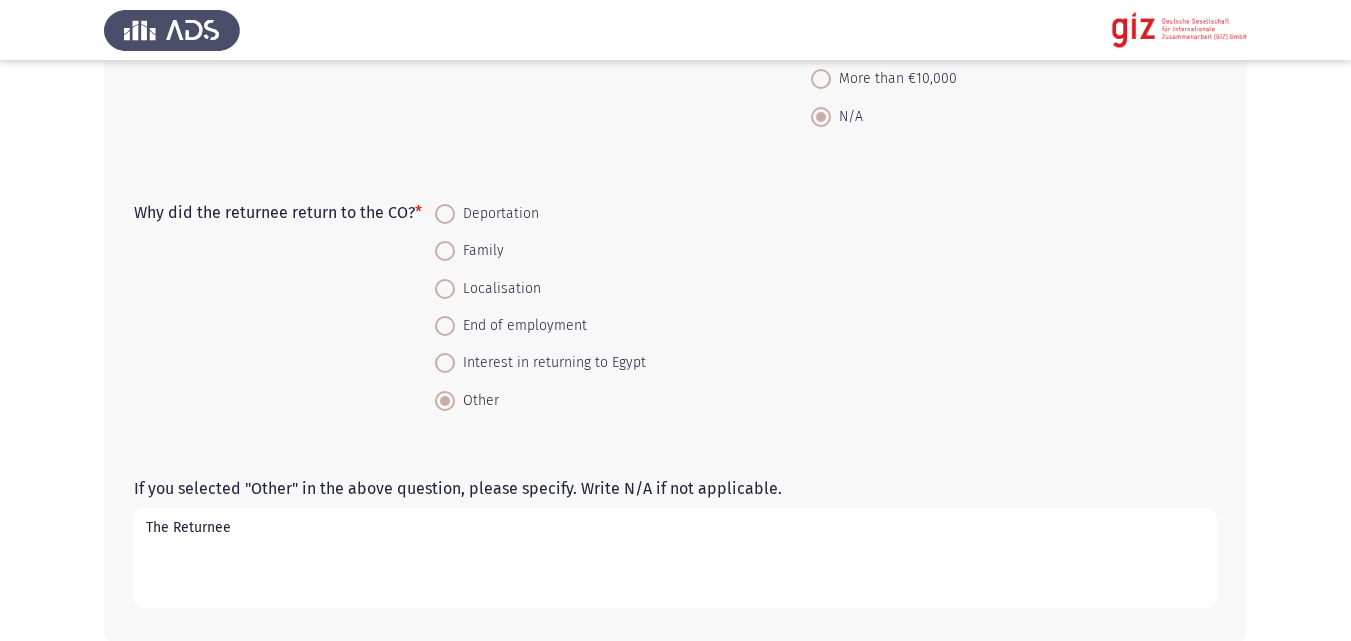 click on "The Returnee" at bounding box center (675, 558) 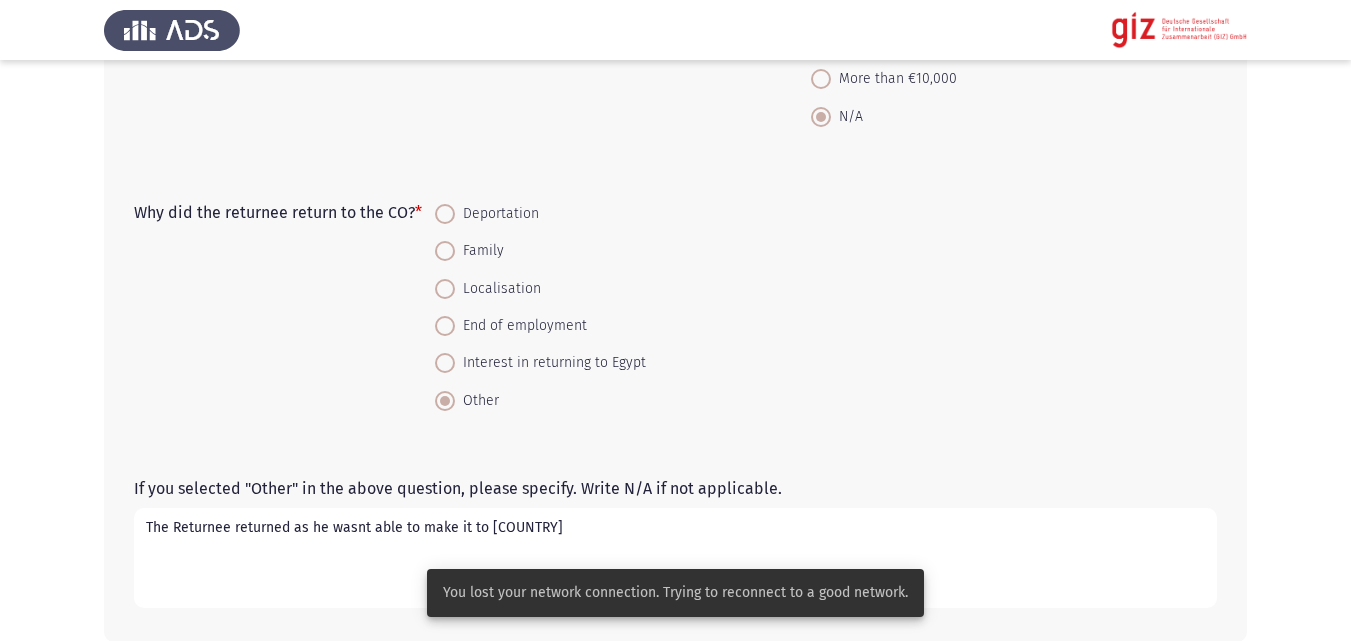 type on "The Returnee returned as he wasnt able to make it to [COUNTRY]" 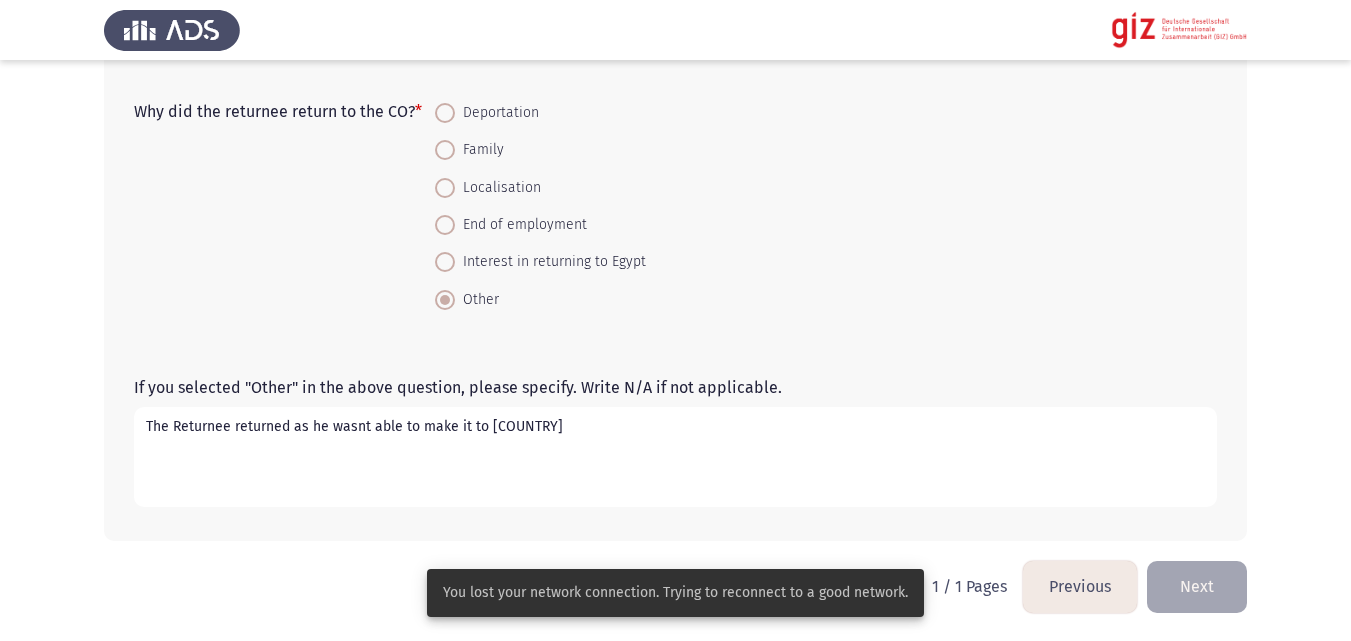 type 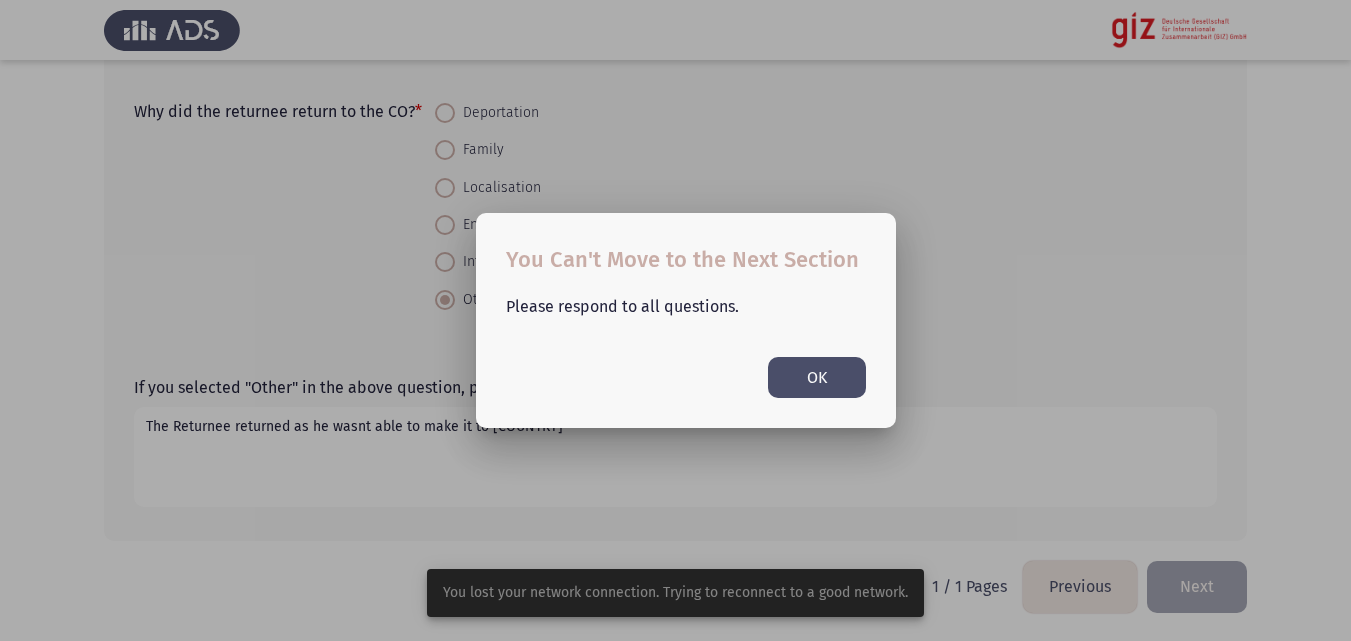 scroll, scrollTop: 0, scrollLeft: 0, axis: both 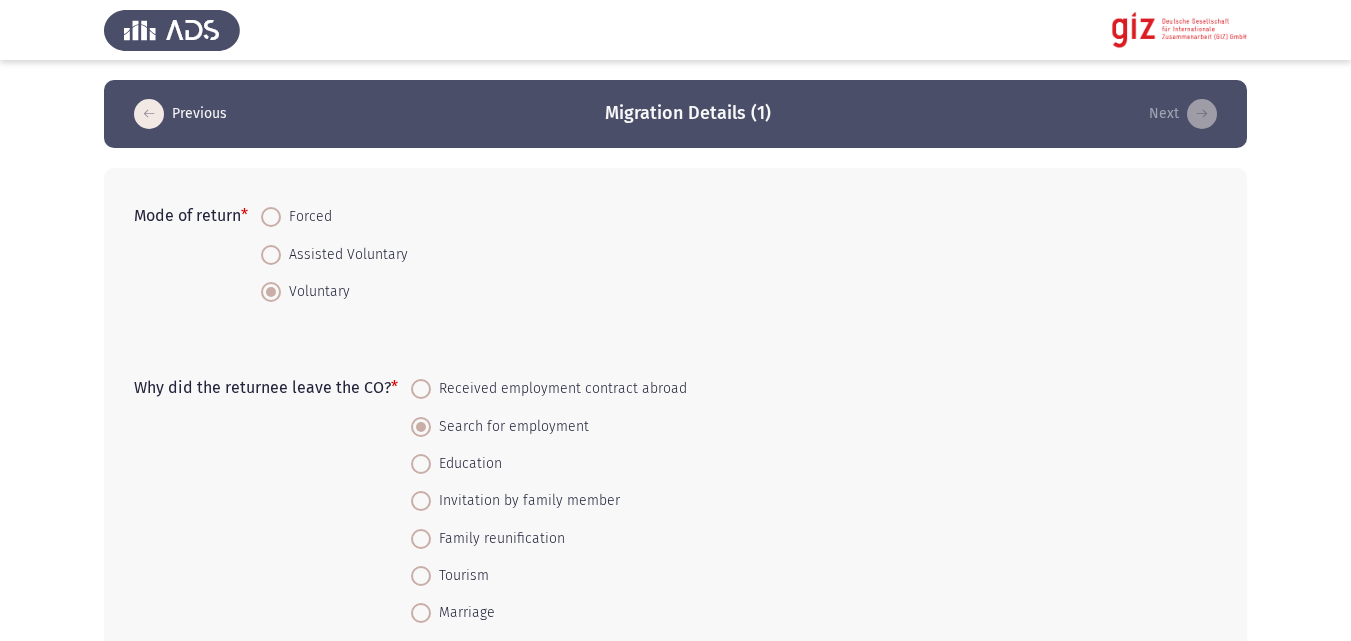 click on "Voluntary" at bounding box center [315, 292] 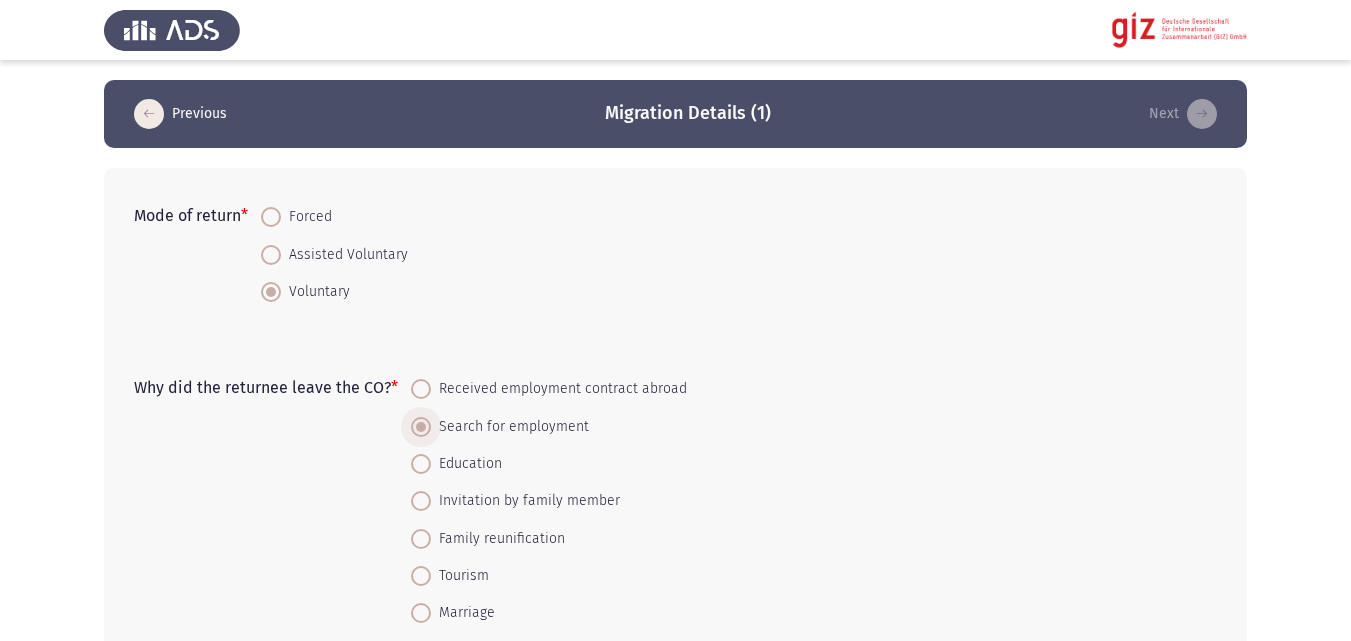 click on "Search for employment" at bounding box center (510, 427) 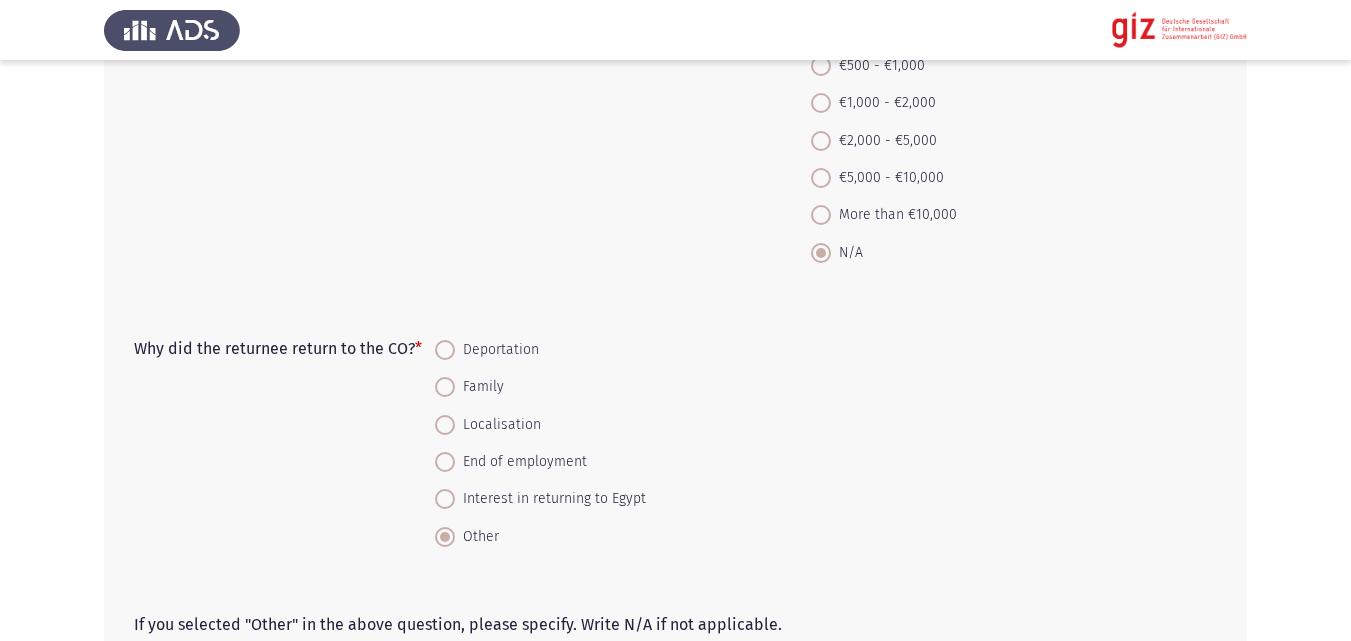 scroll, scrollTop: 2126, scrollLeft: 0, axis: vertical 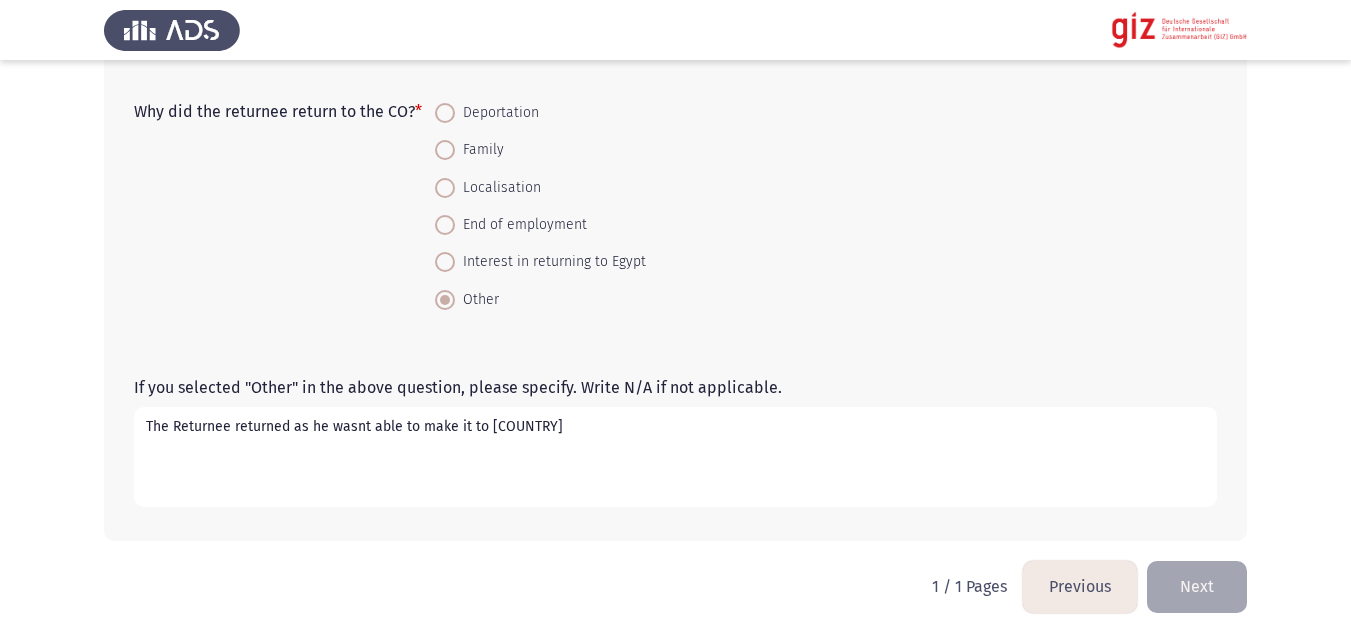 click on "The Returnee returned as he wasnt able to make it to [COUNTRY]" at bounding box center (675, 457) 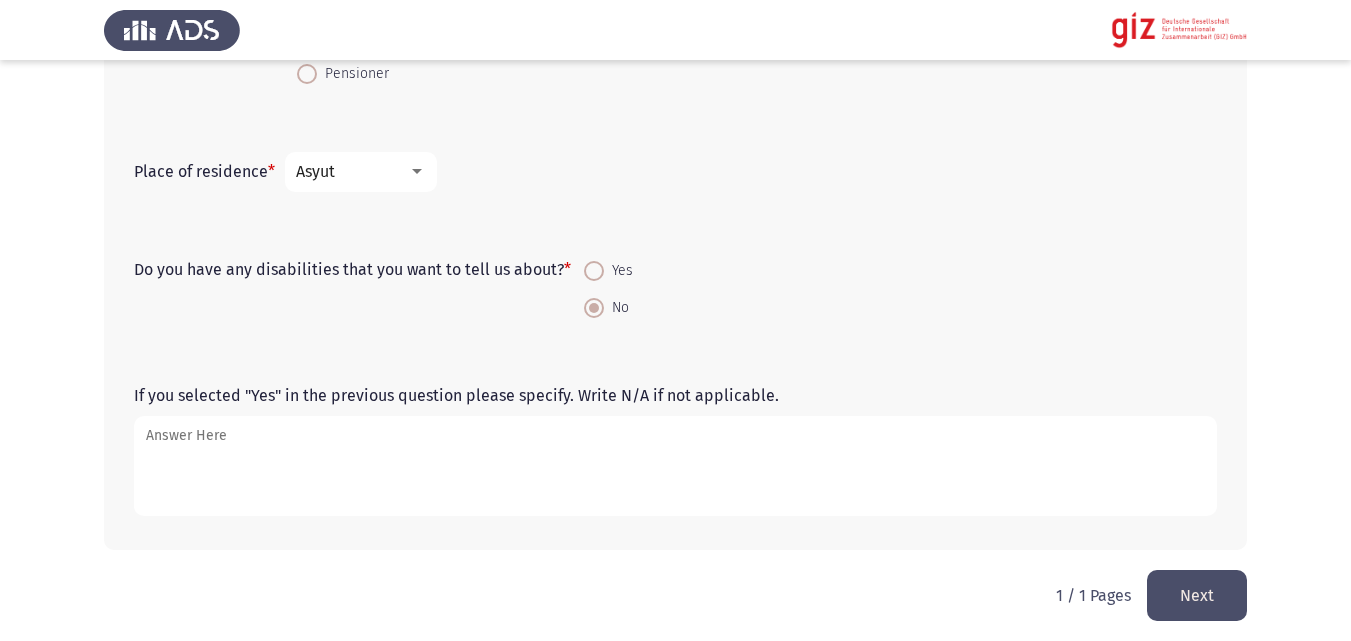 scroll, scrollTop: 1305, scrollLeft: 0, axis: vertical 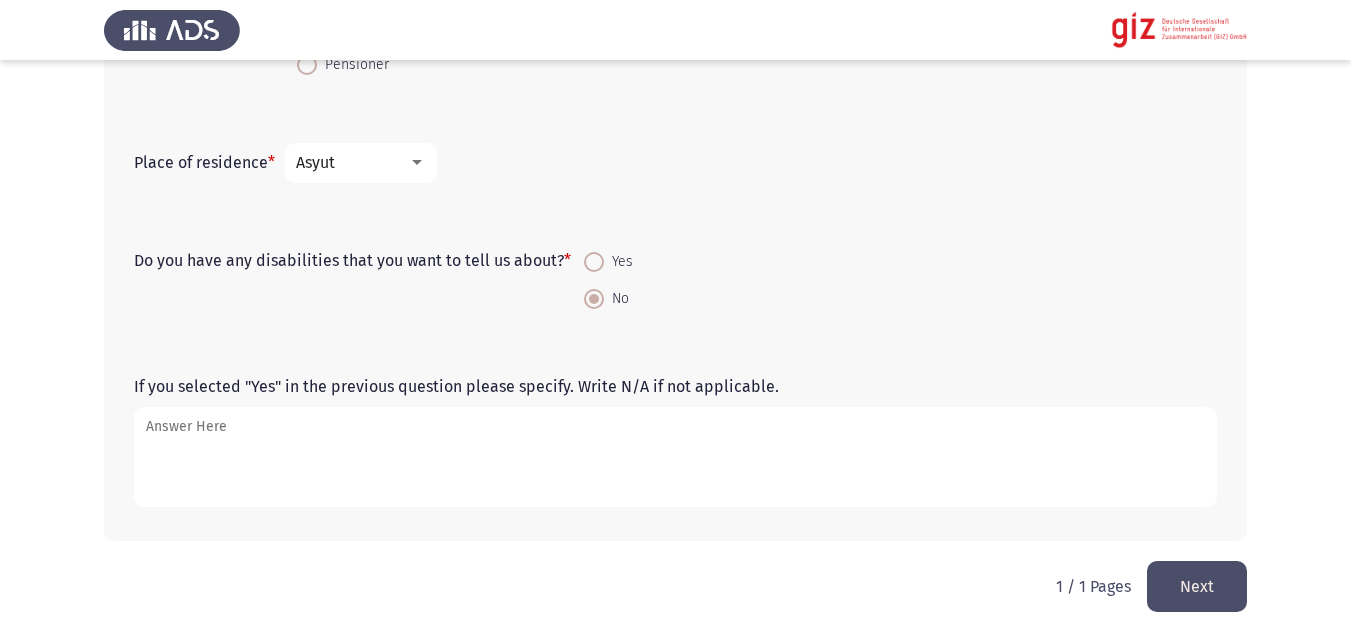 click on "Next" 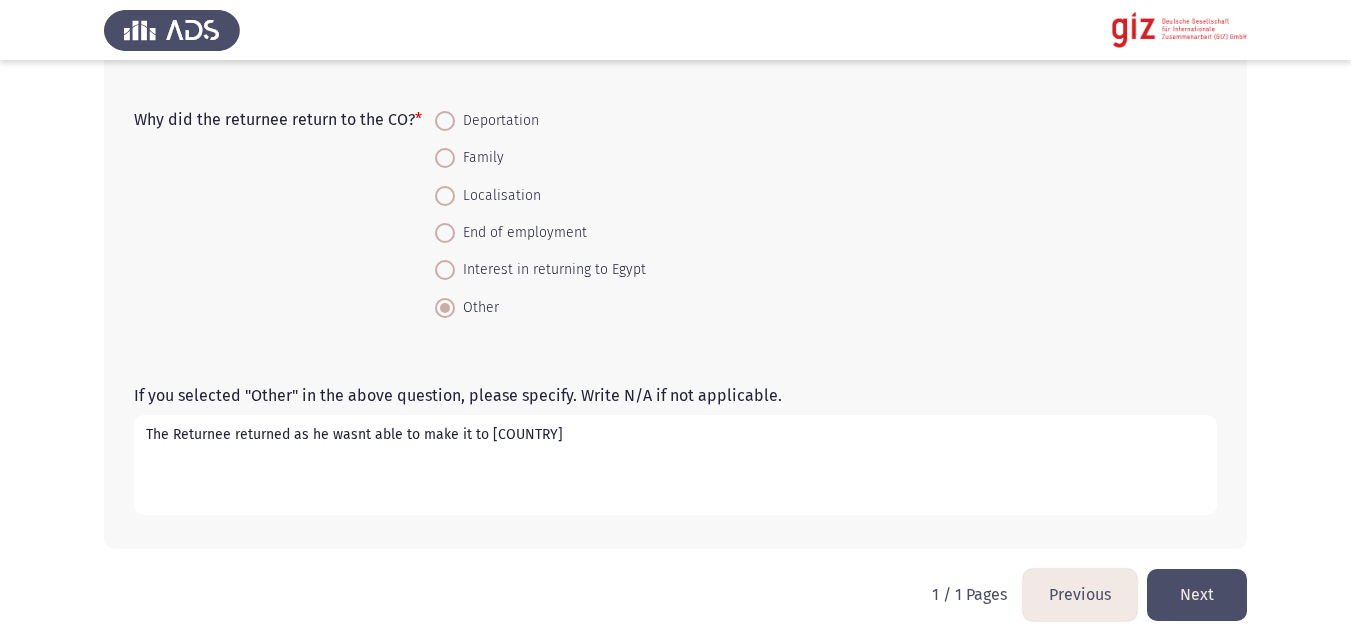 scroll, scrollTop: 2126, scrollLeft: 0, axis: vertical 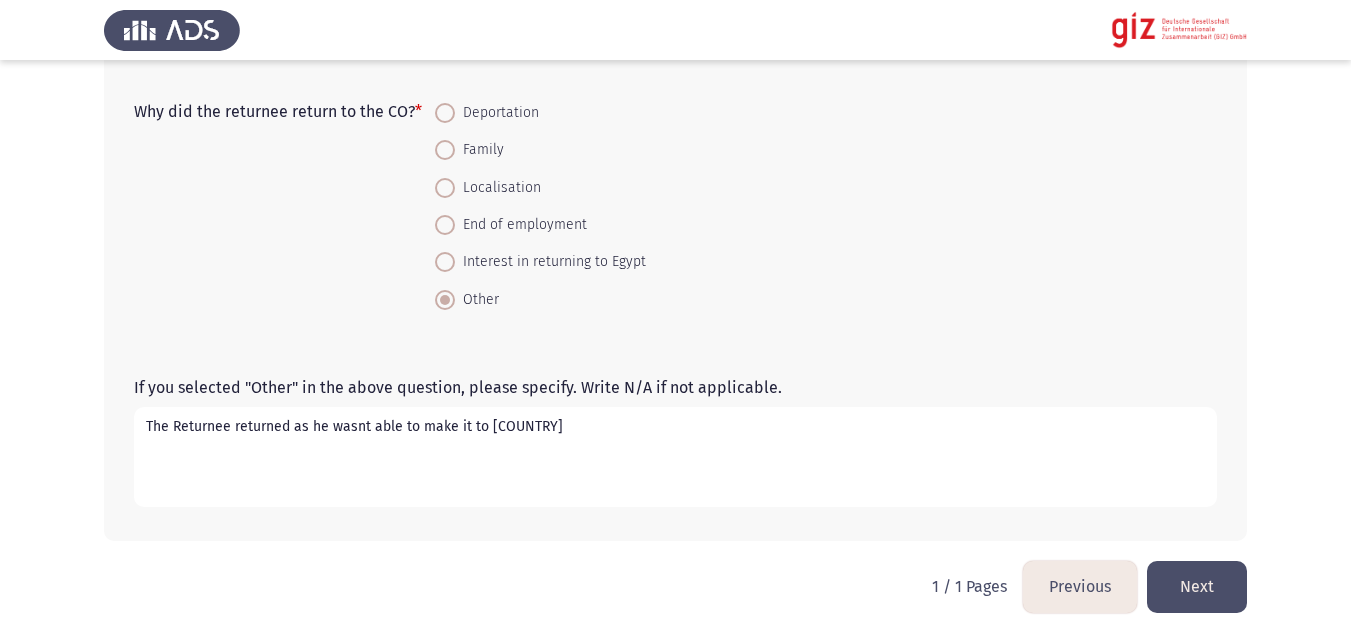 click on "Next" 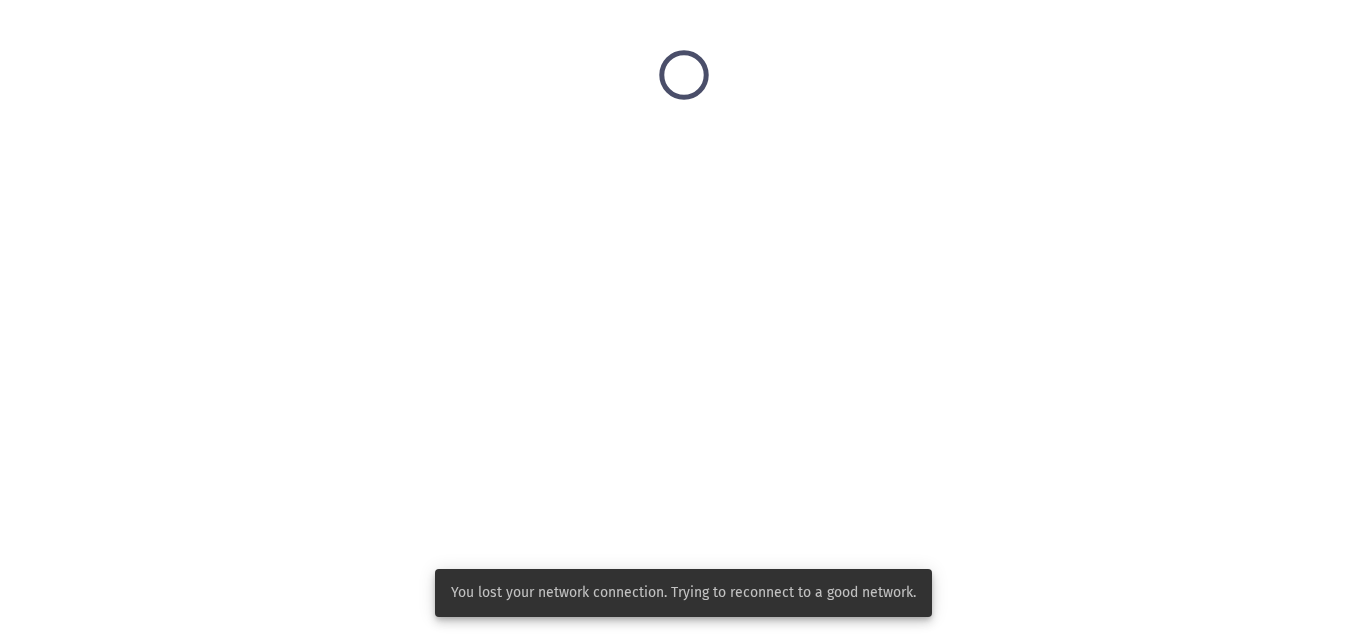 scroll, scrollTop: 0, scrollLeft: 0, axis: both 